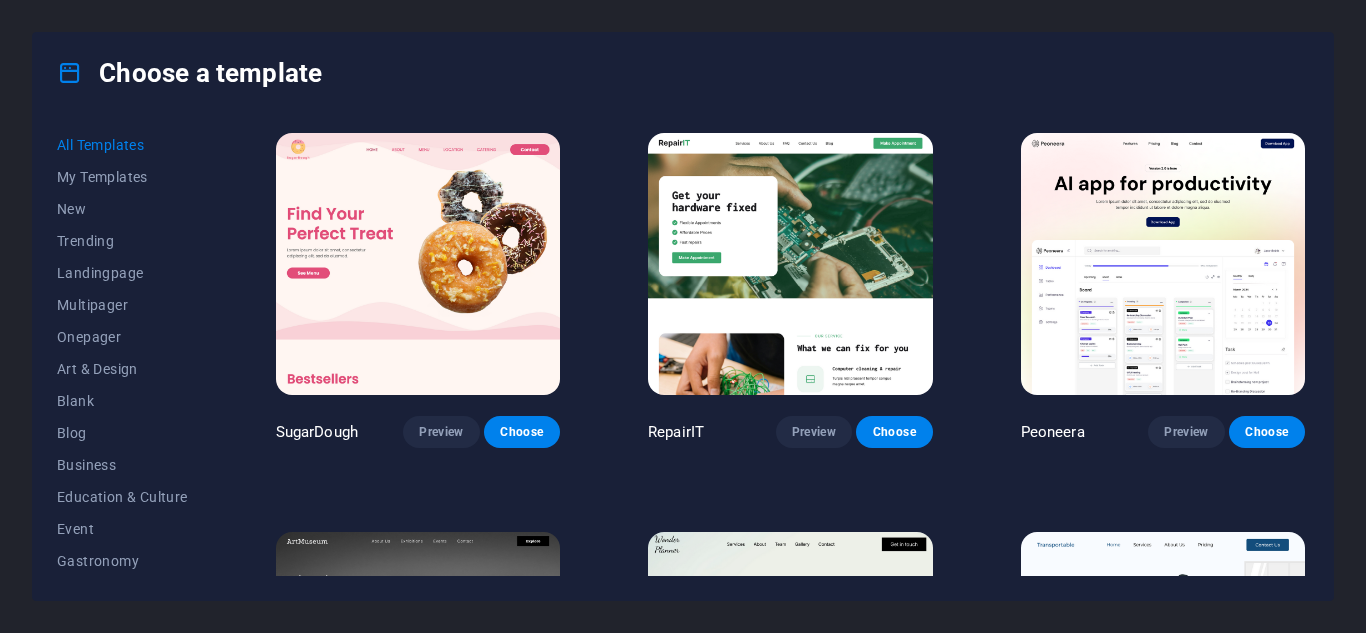scroll, scrollTop: 0, scrollLeft: 0, axis: both 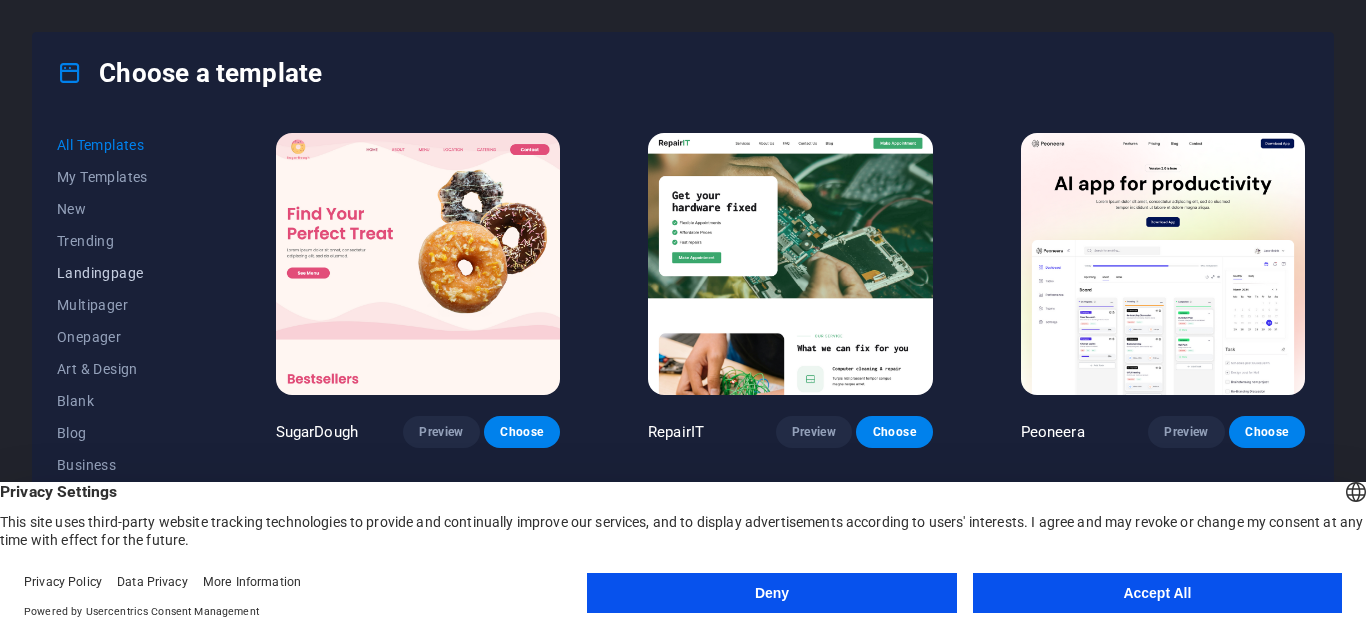 click on "Landingpage" at bounding box center [122, 273] 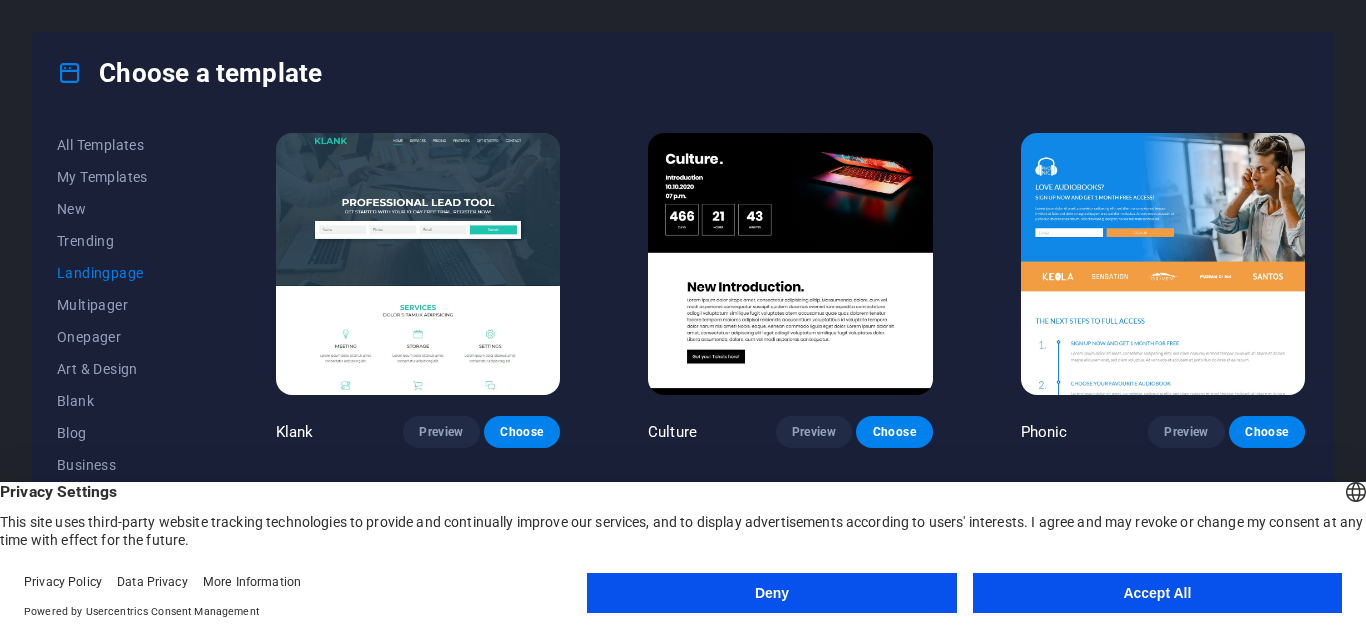click on "Accept All" at bounding box center (1157, 593) 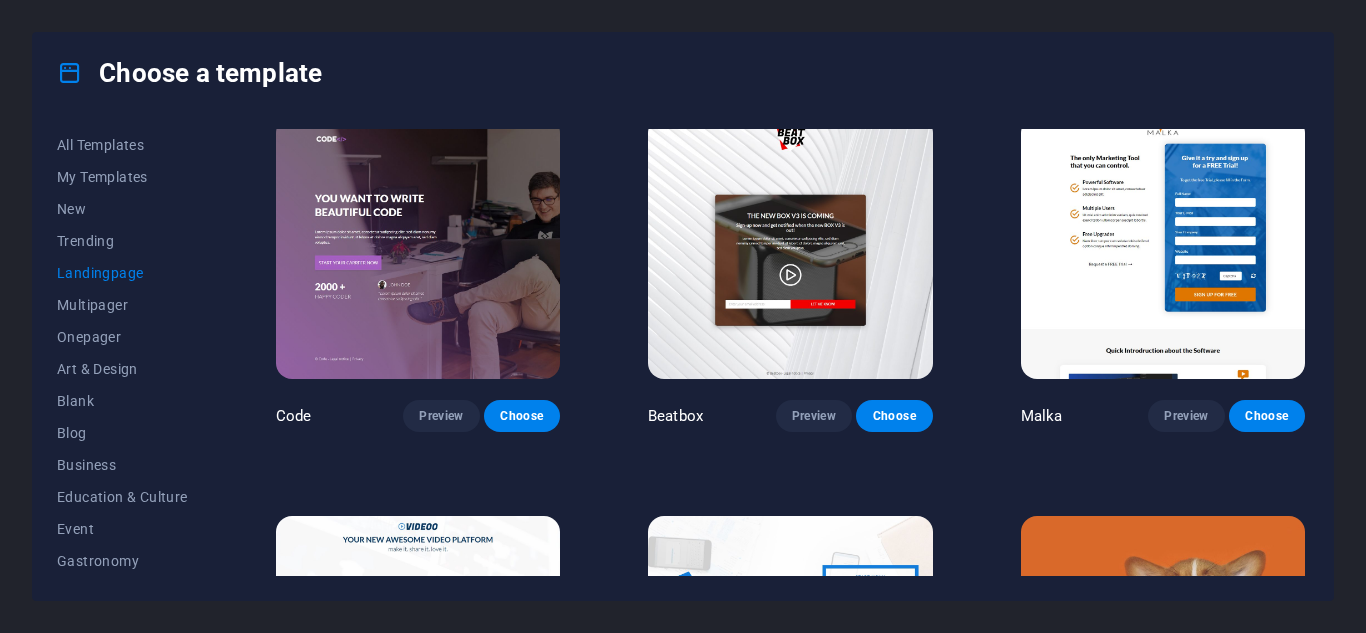 scroll, scrollTop: 0, scrollLeft: 0, axis: both 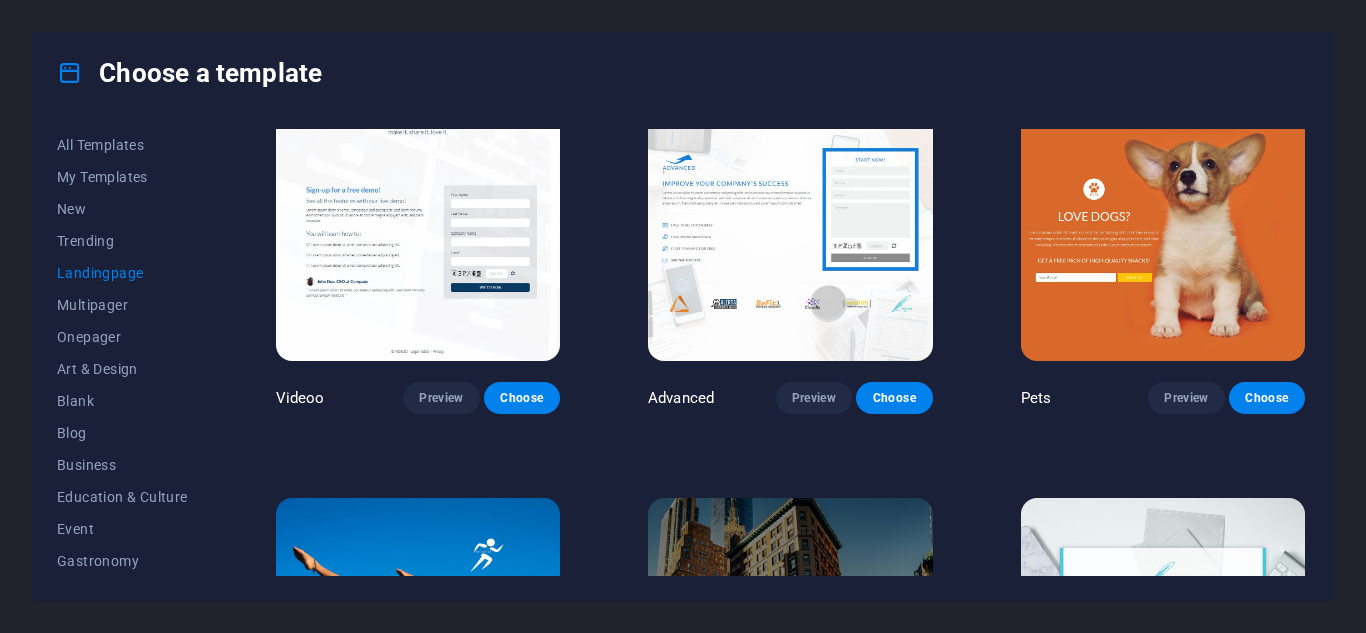 click on "Choose" at bounding box center (1267, 2793) 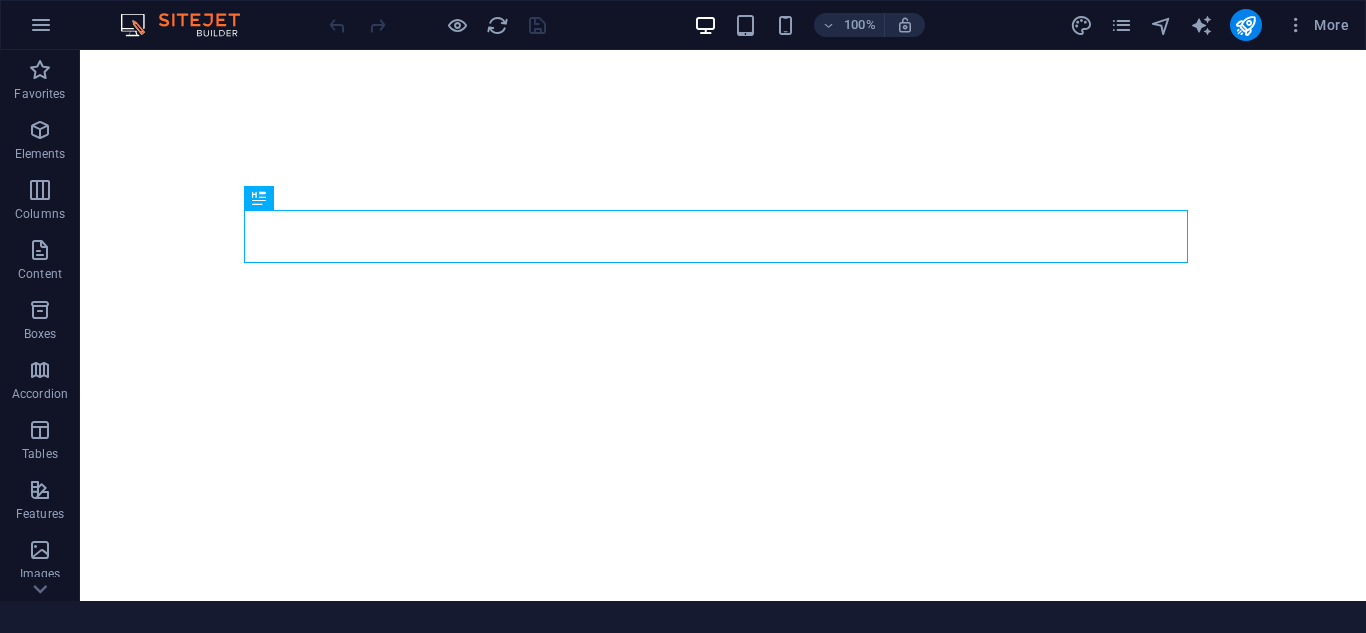 scroll, scrollTop: 0, scrollLeft: 0, axis: both 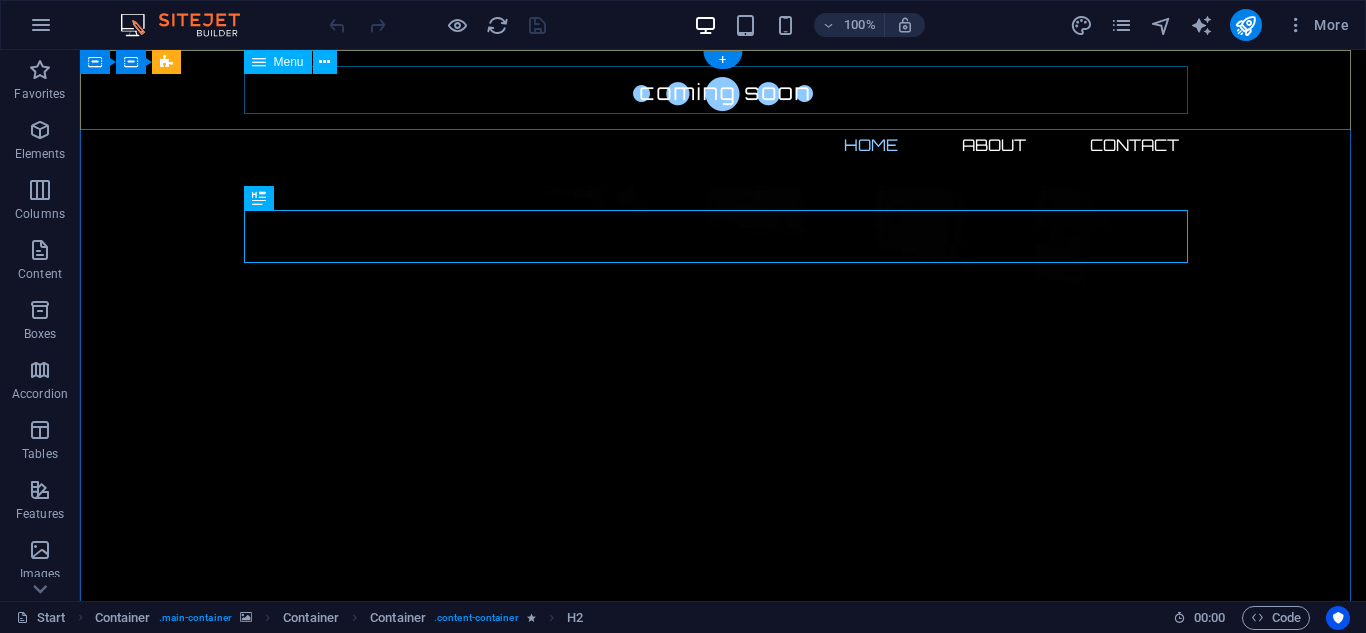 click on "Home About Contact" at bounding box center [723, 145] 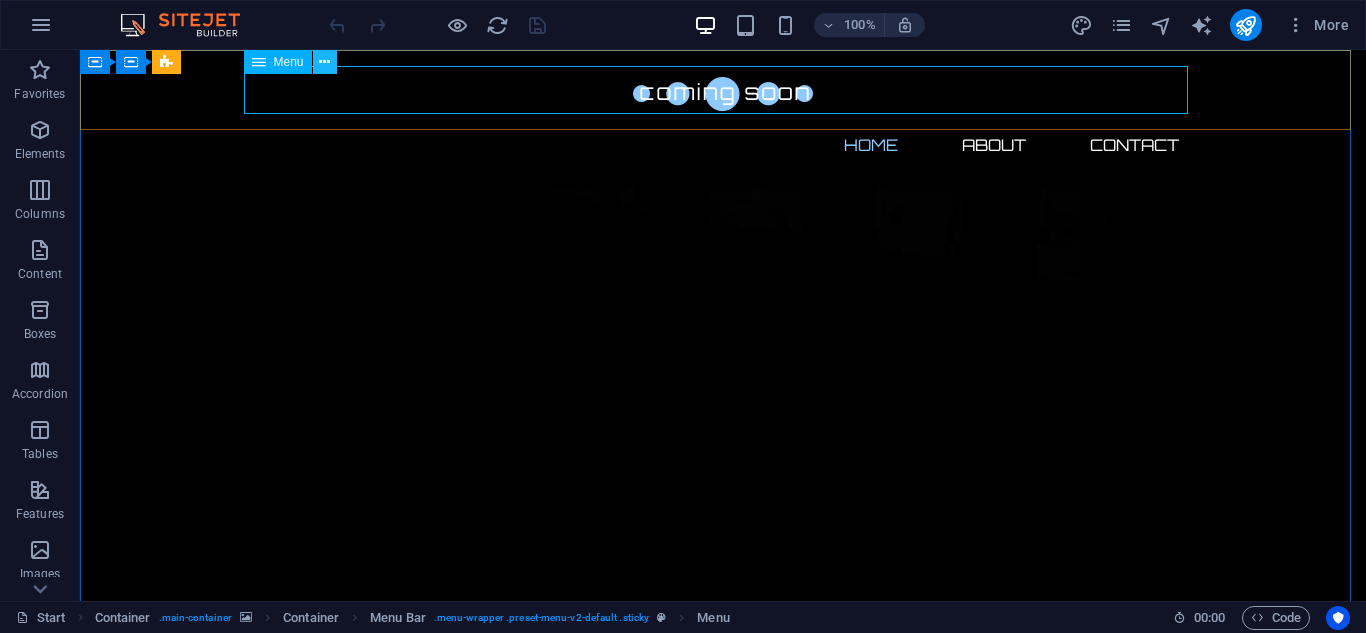 click at bounding box center (324, 62) 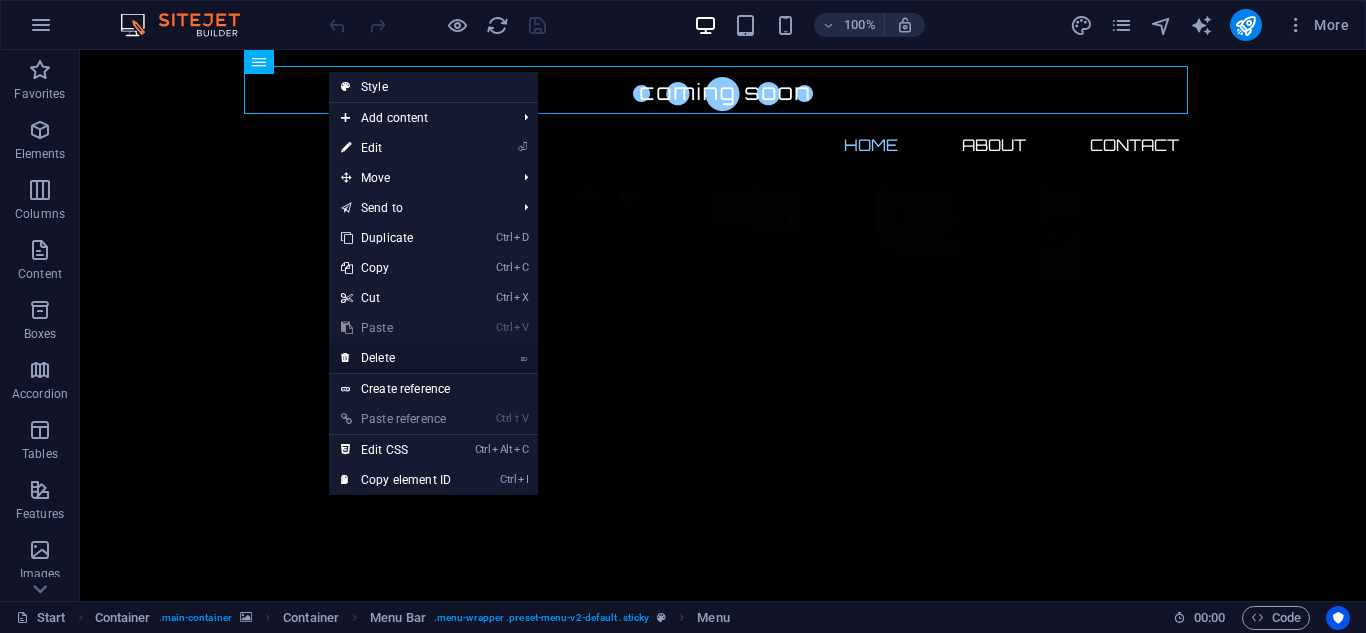 click on "⌦  Delete" at bounding box center (396, 358) 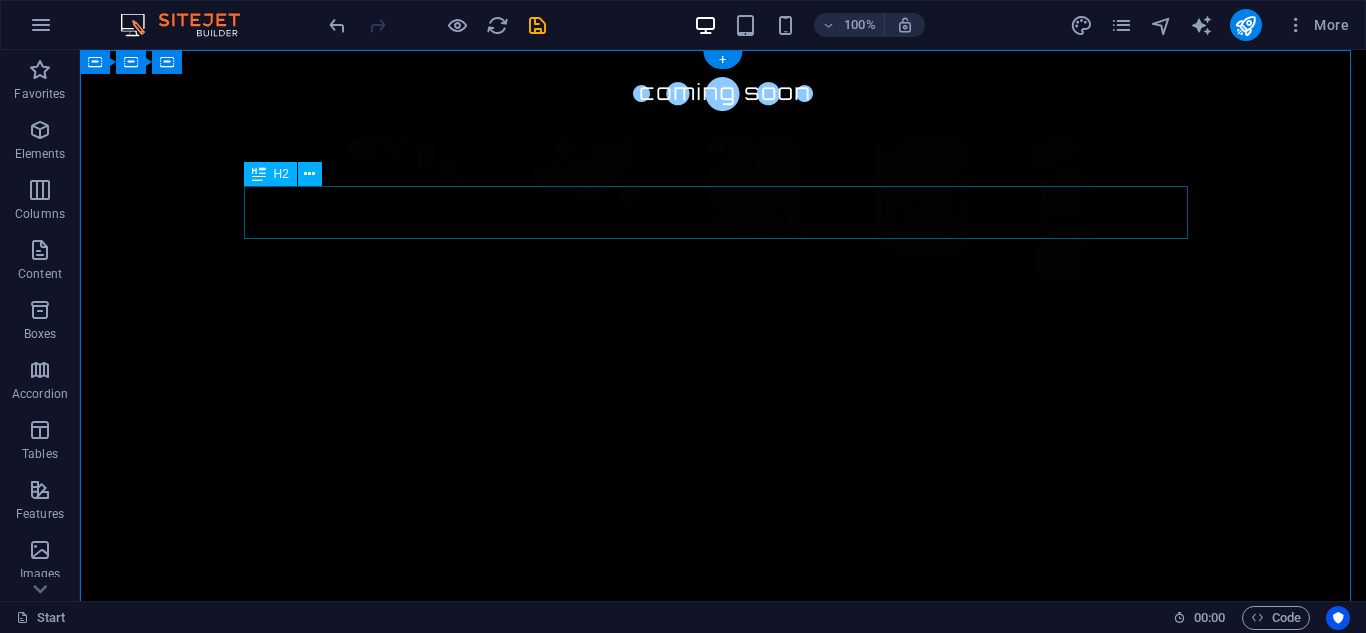 click on "The waiting is going to end soon..." at bounding box center (723, 2293) 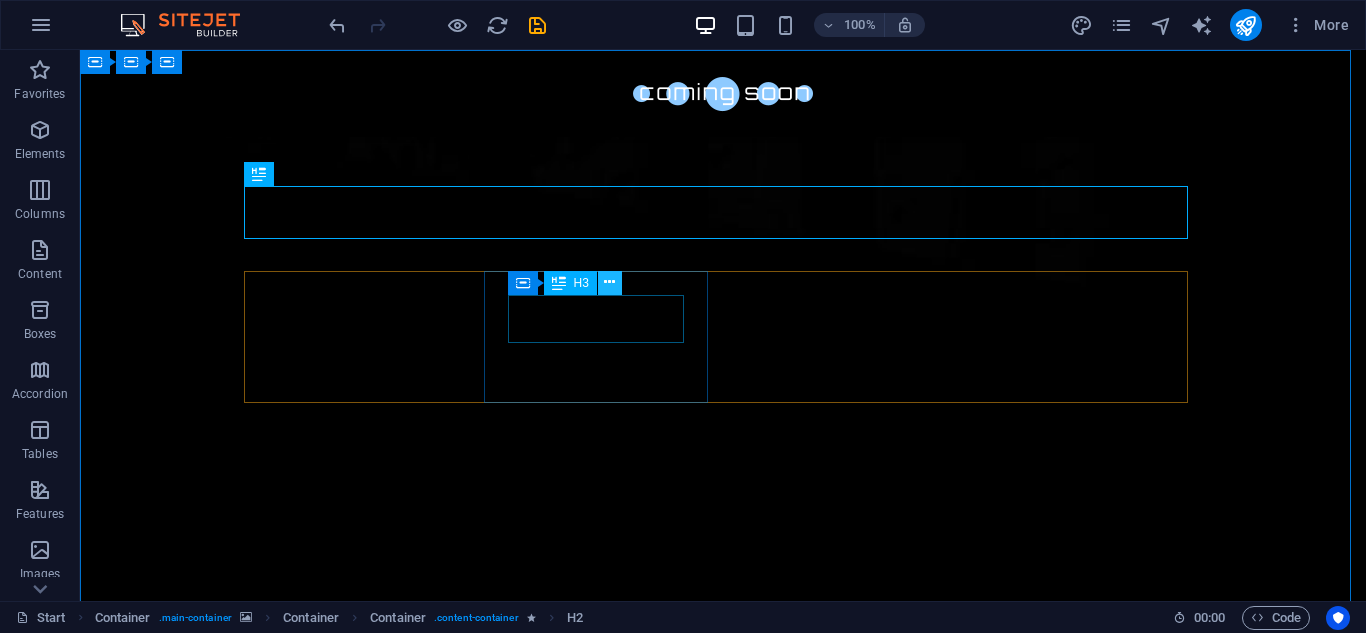 click at bounding box center [609, 282] 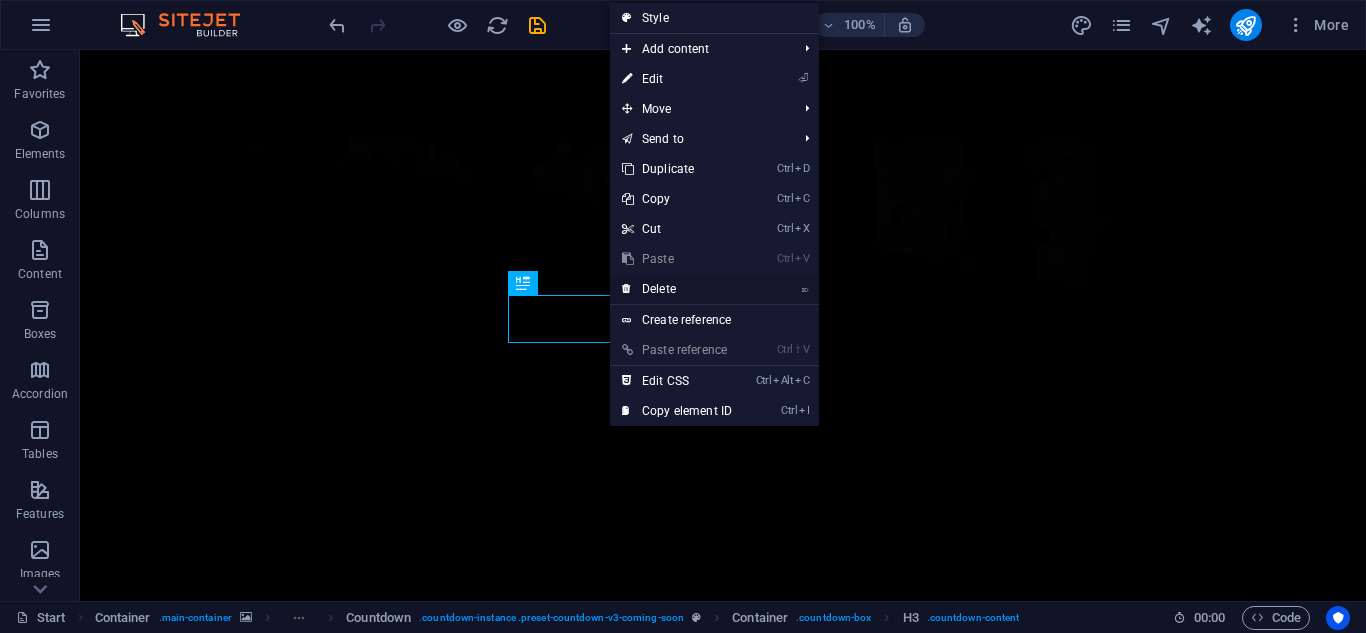 click on "⌦  Delete" at bounding box center (677, 289) 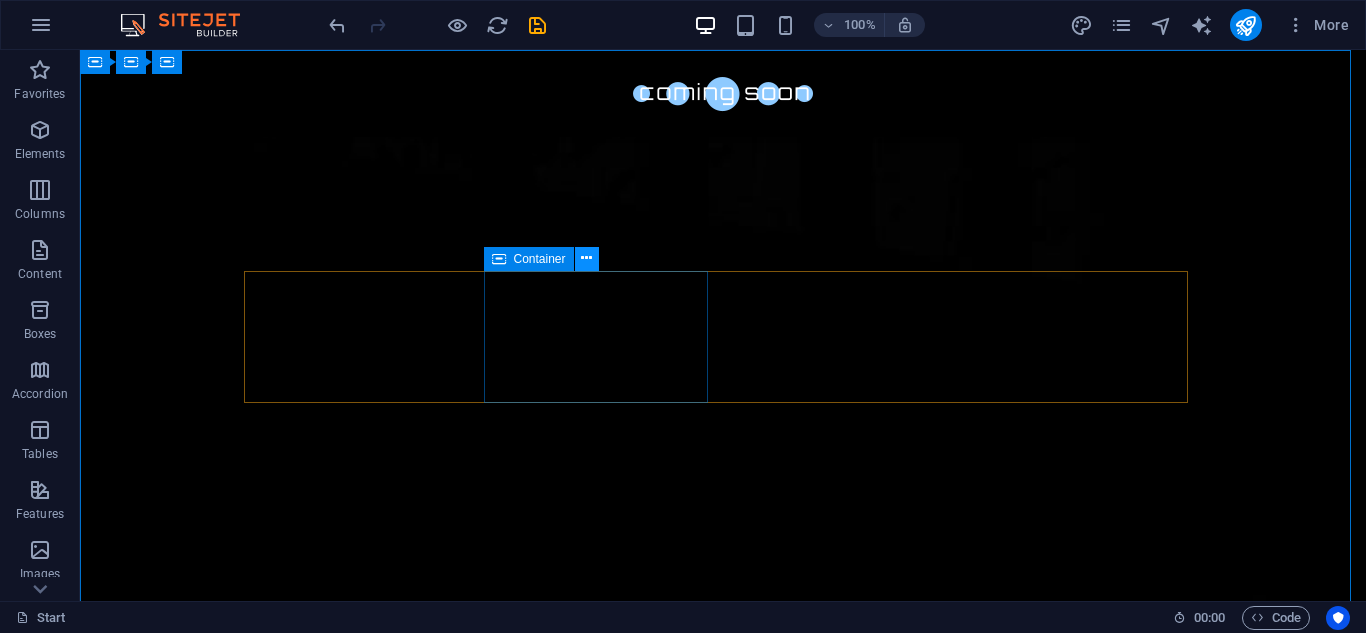 click at bounding box center (586, 258) 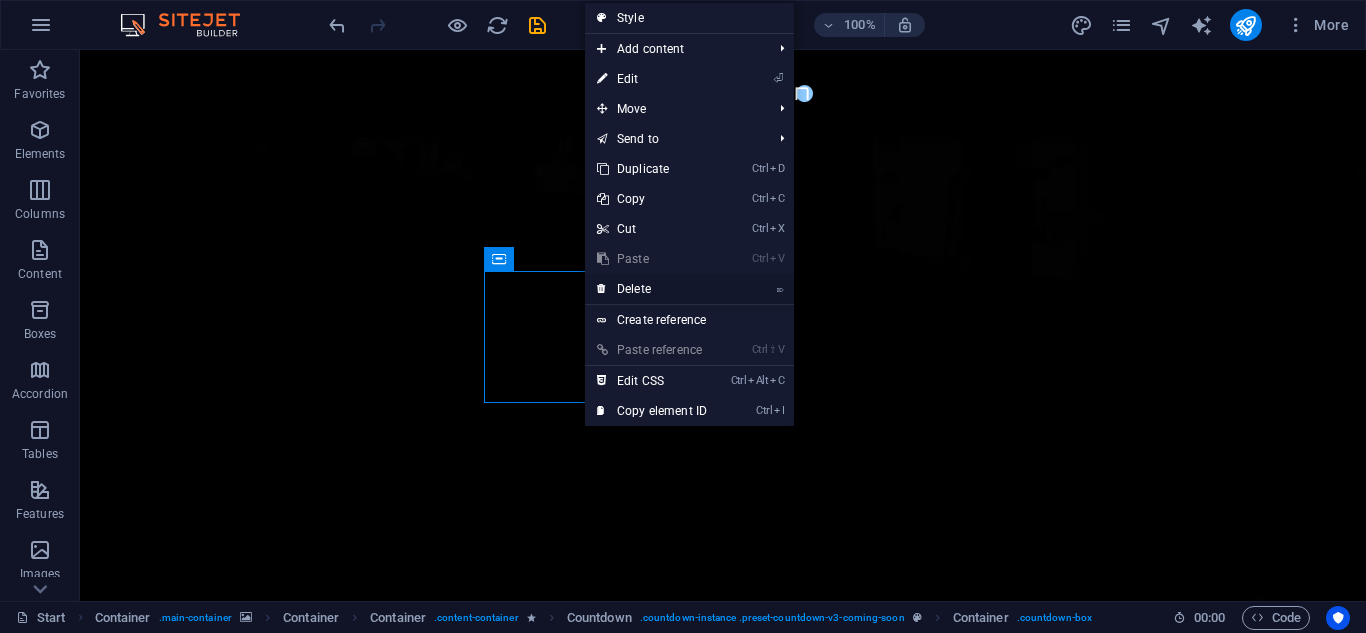 click on "⌦  Delete" at bounding box center [652, 289] 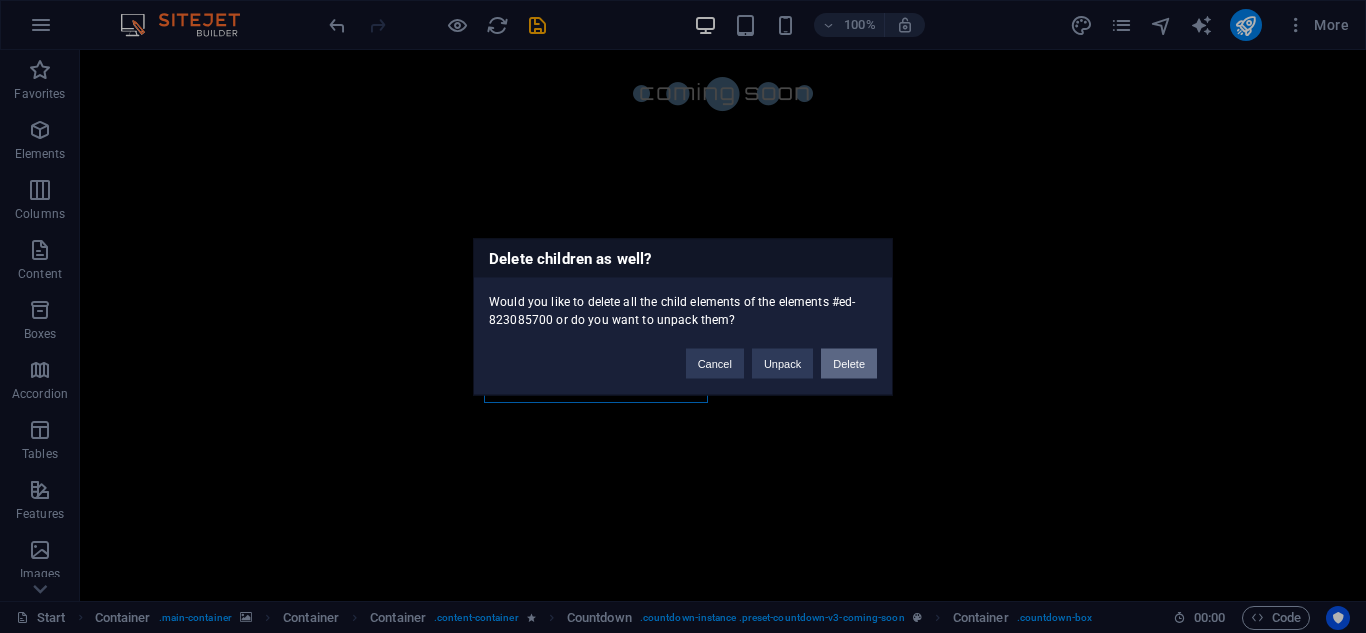 click on "Delete" at bounding box center (849, 363) 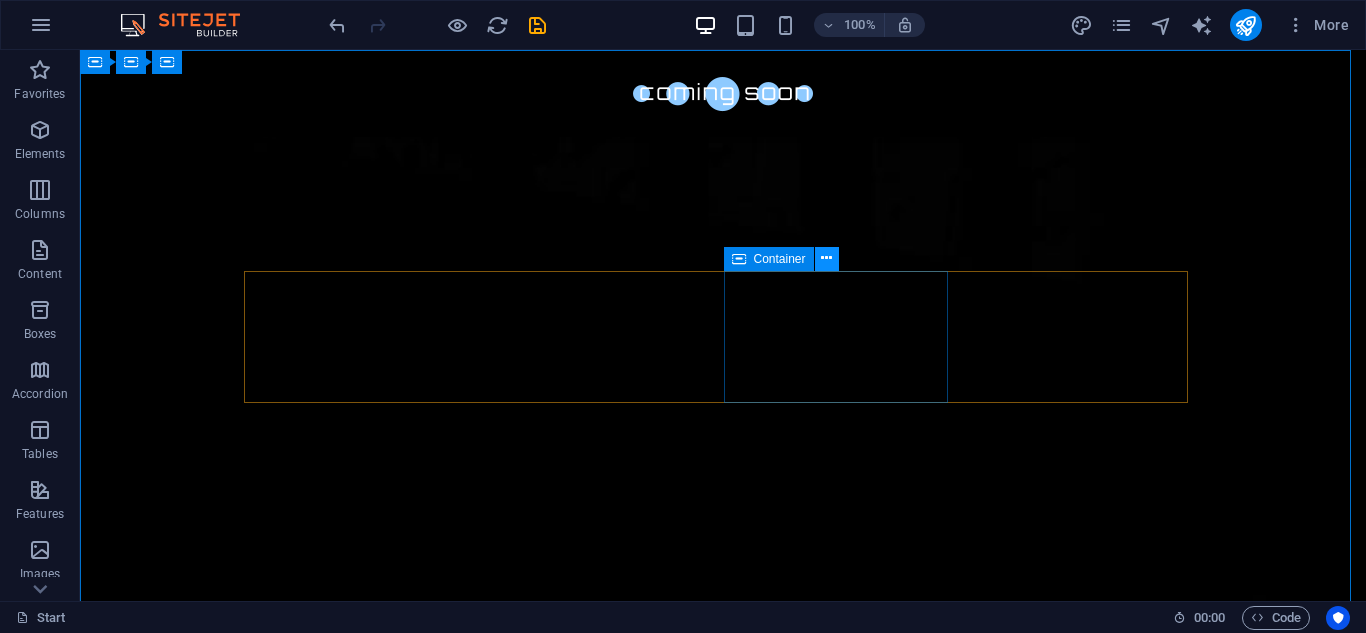 click at bounding box center (826, 258) 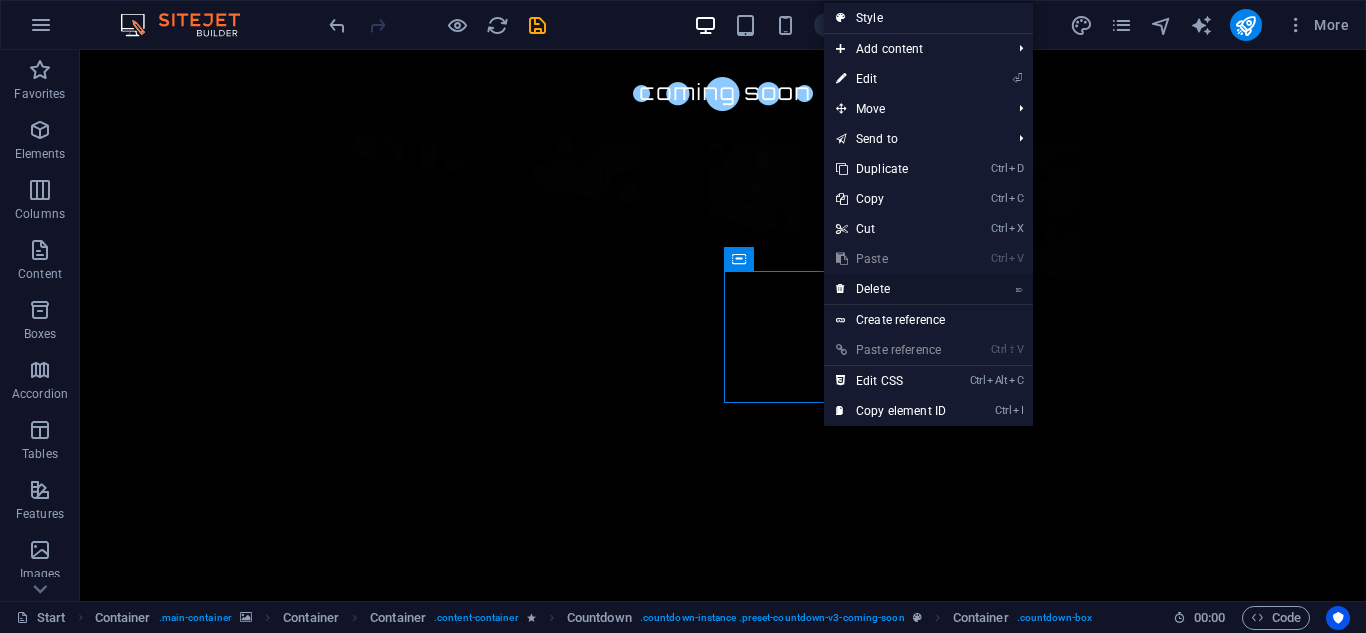 click on "⌦  Delete" at bounding box center [891, 289] 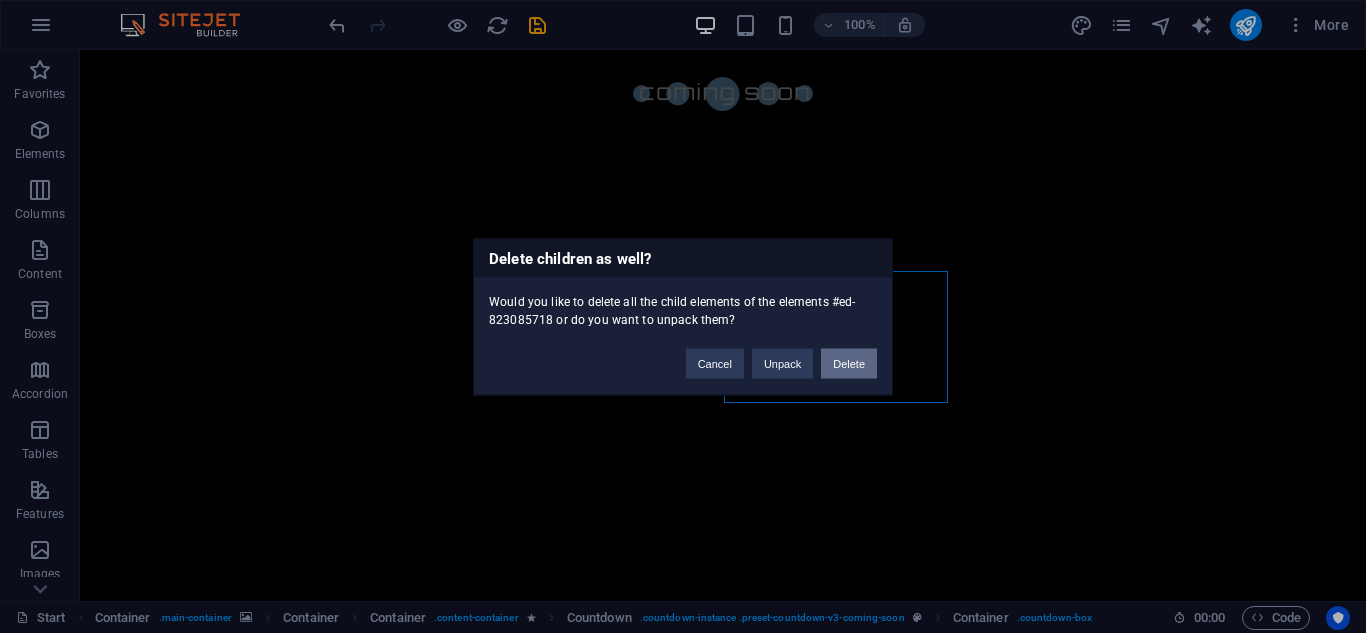 click on "Delete" at bounding box center (849, 363) 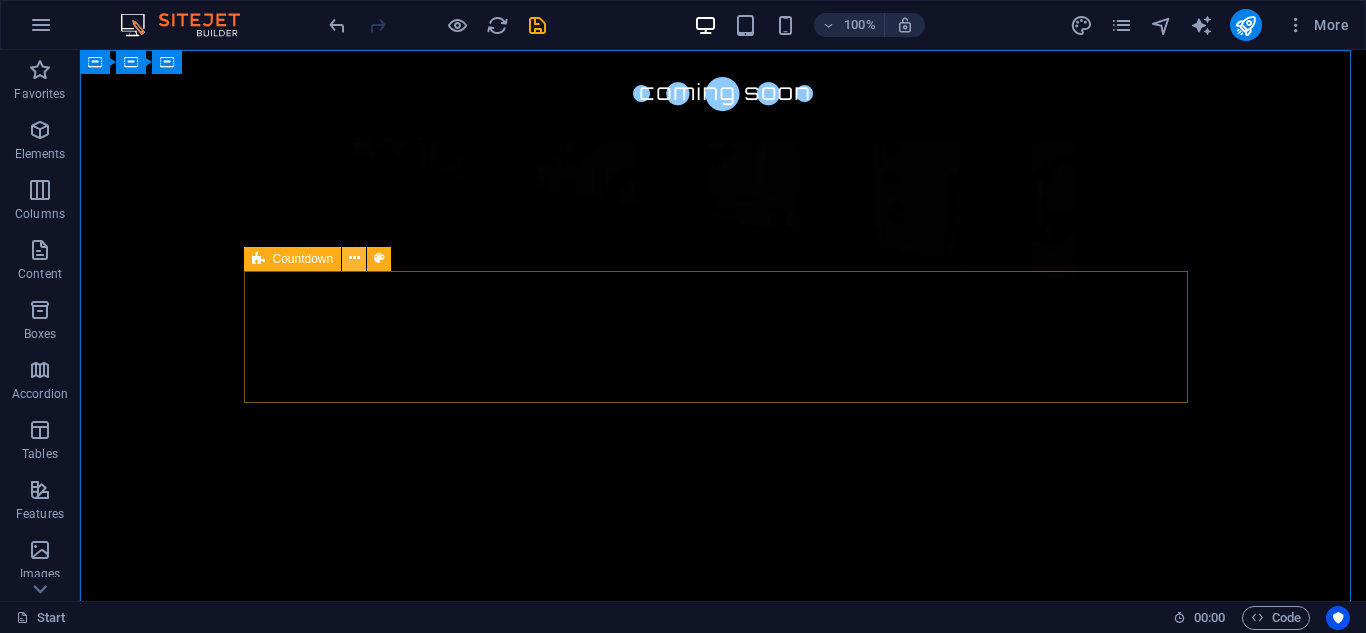 click at bounding box center [354, 258] 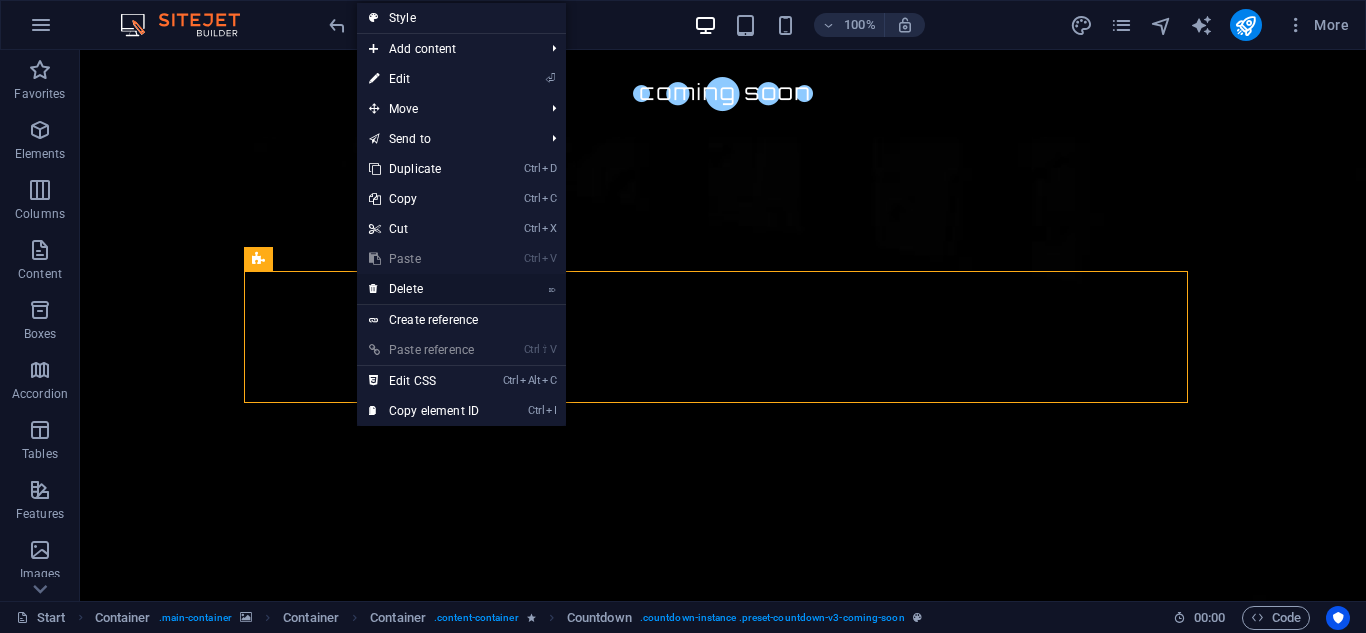 click on "⌦  Delete" at bounding box center (424, 289) 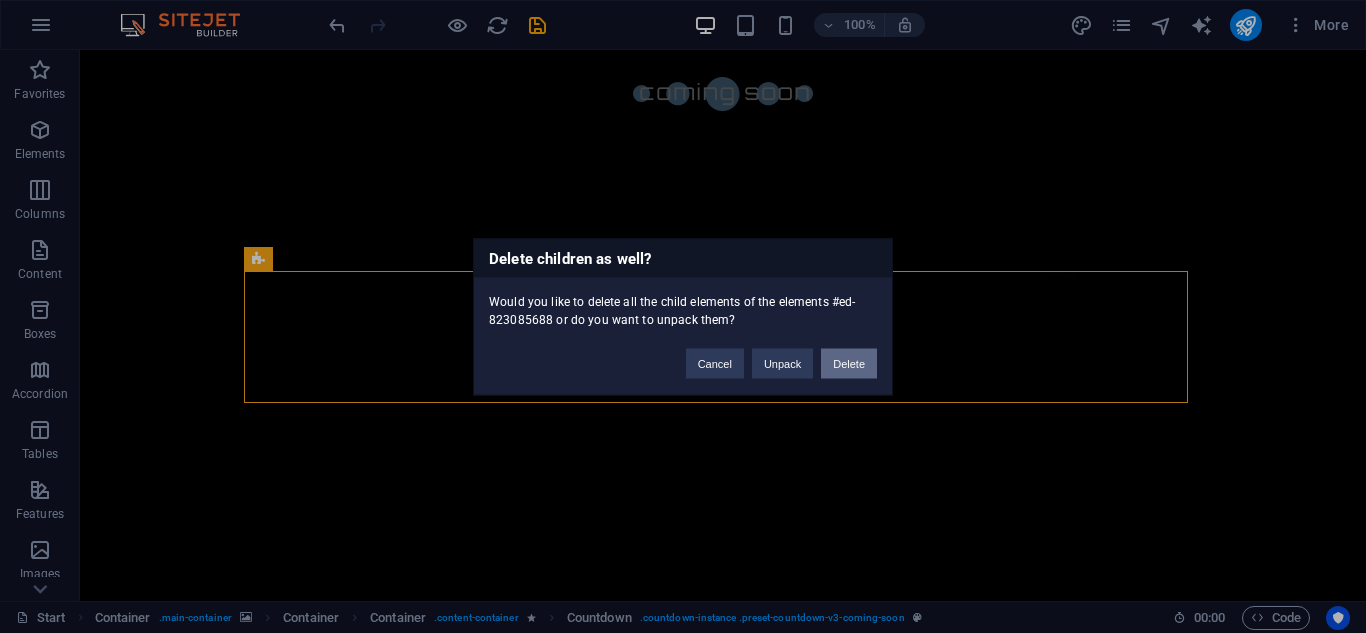click on "Delete" at bounding box center (849, 363) 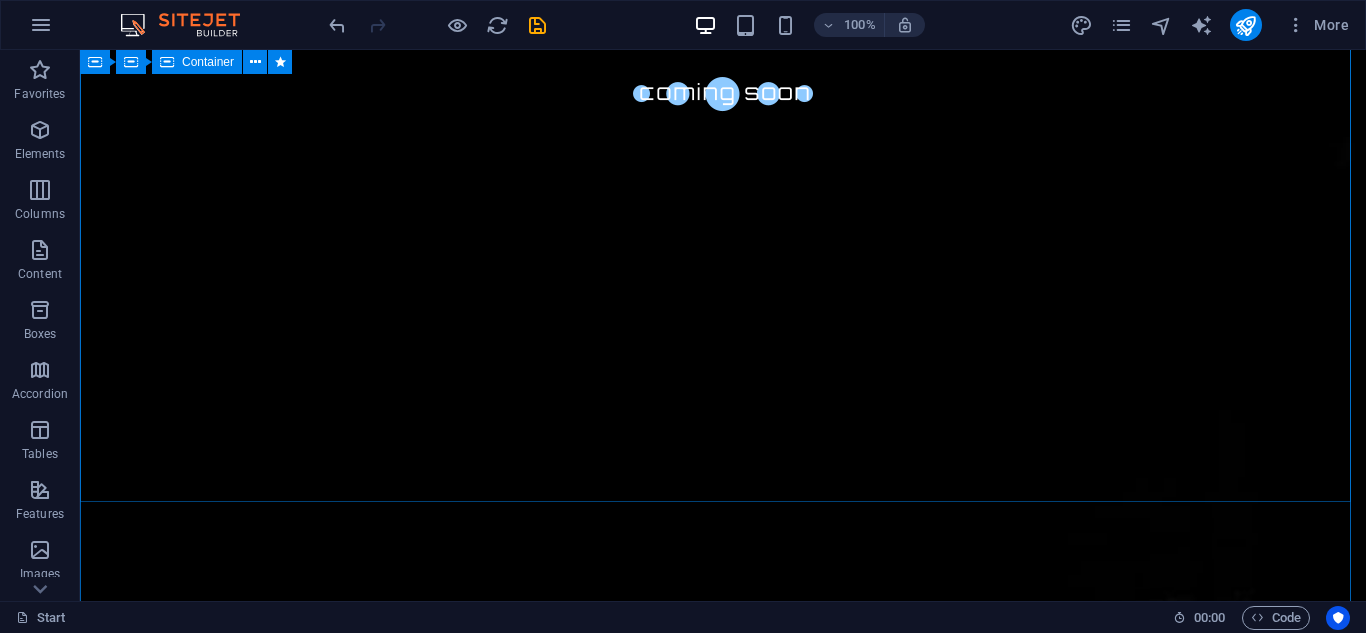 scroll, scrollTop: 168, scrollLeft: 0, axis: vertical 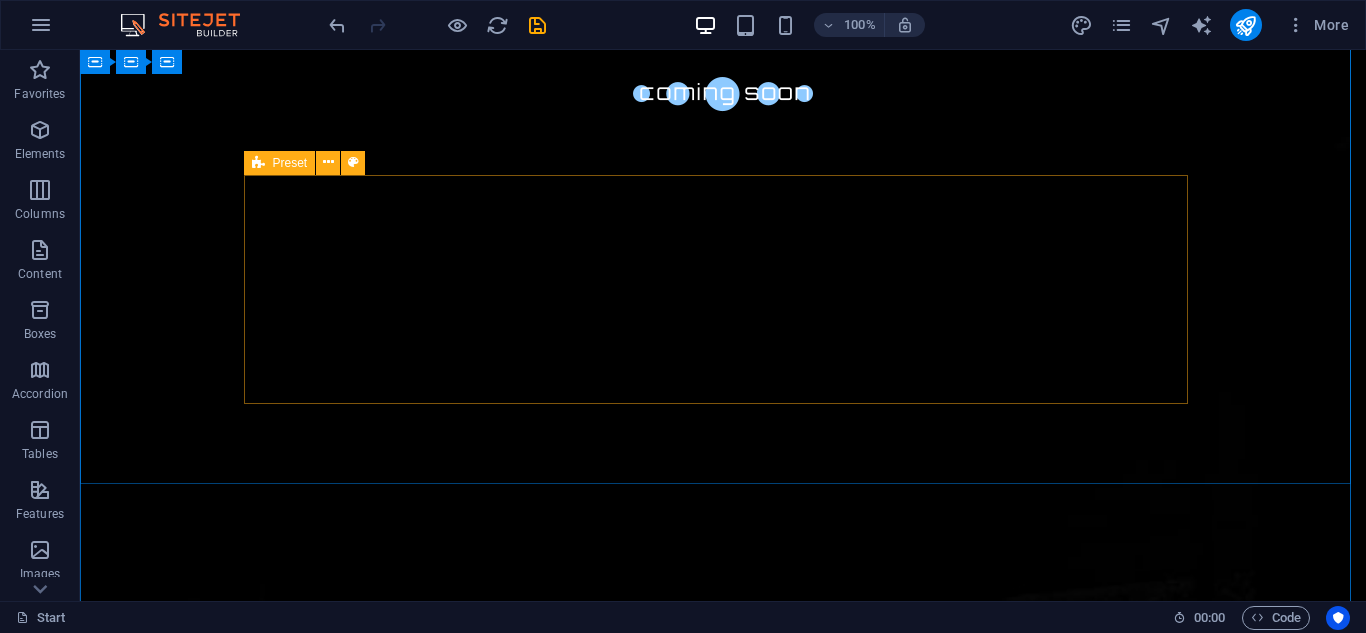 click at bounding box center (258, 163) 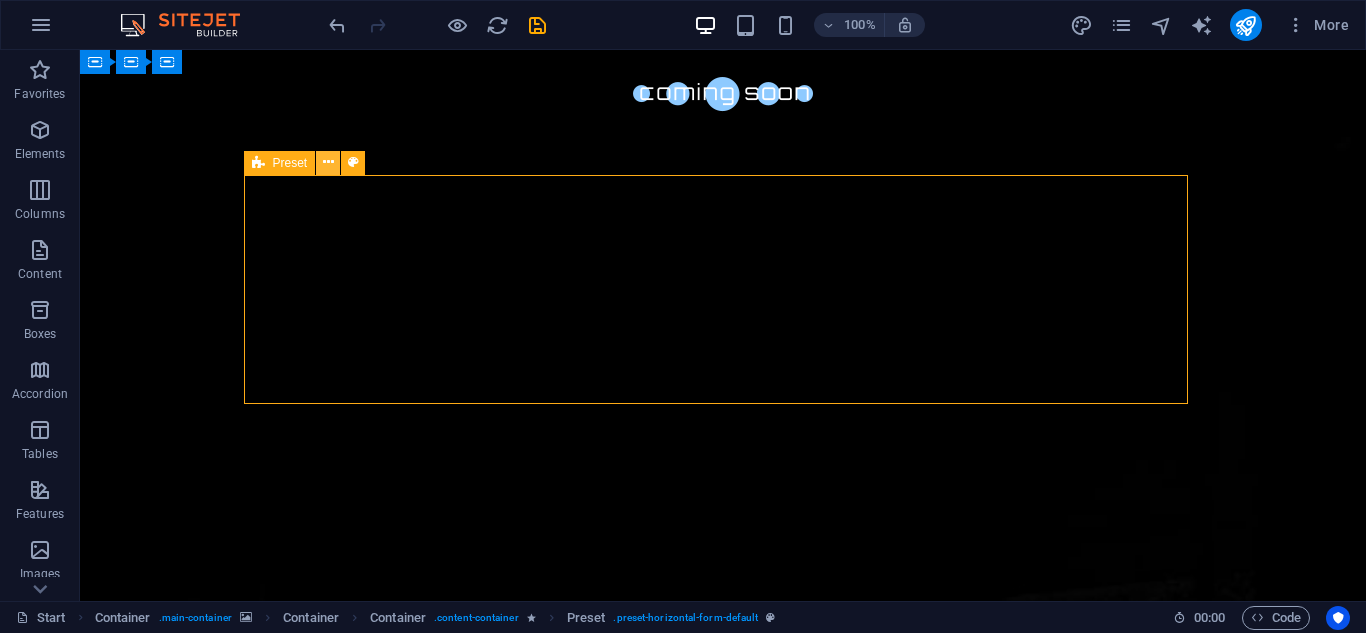 click at bounding box center [328, 162] 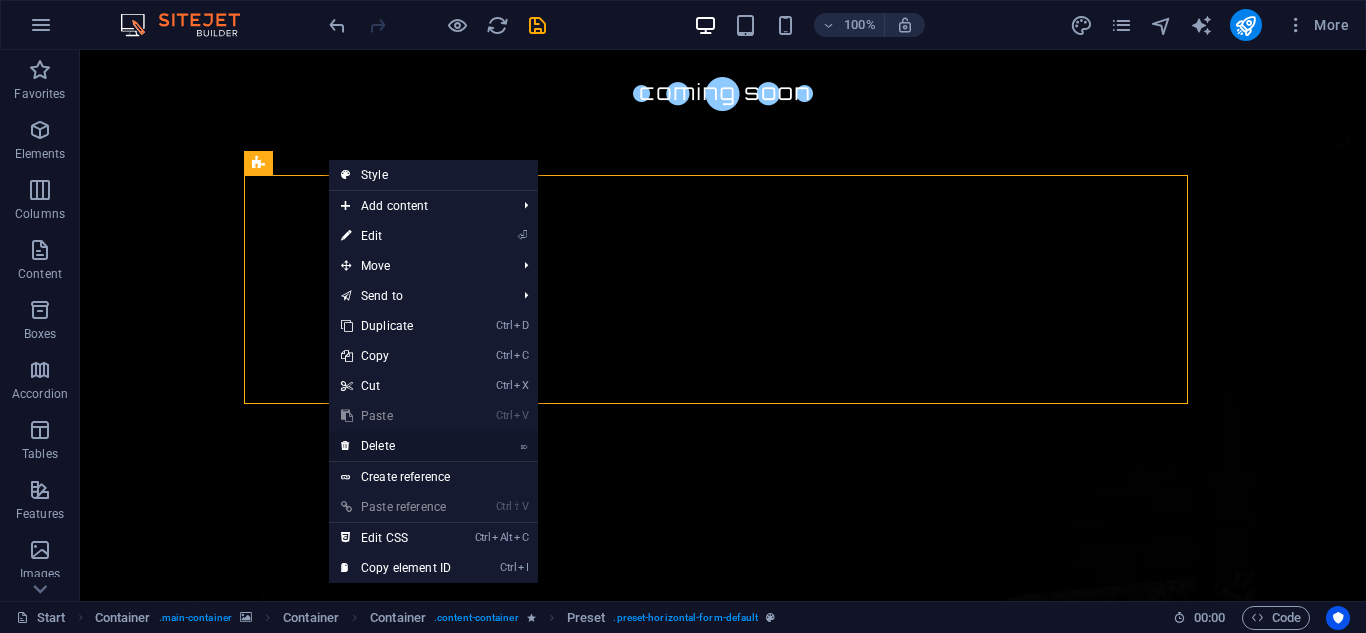 click on "⌦  Delete" at bounding box center [396, 446] 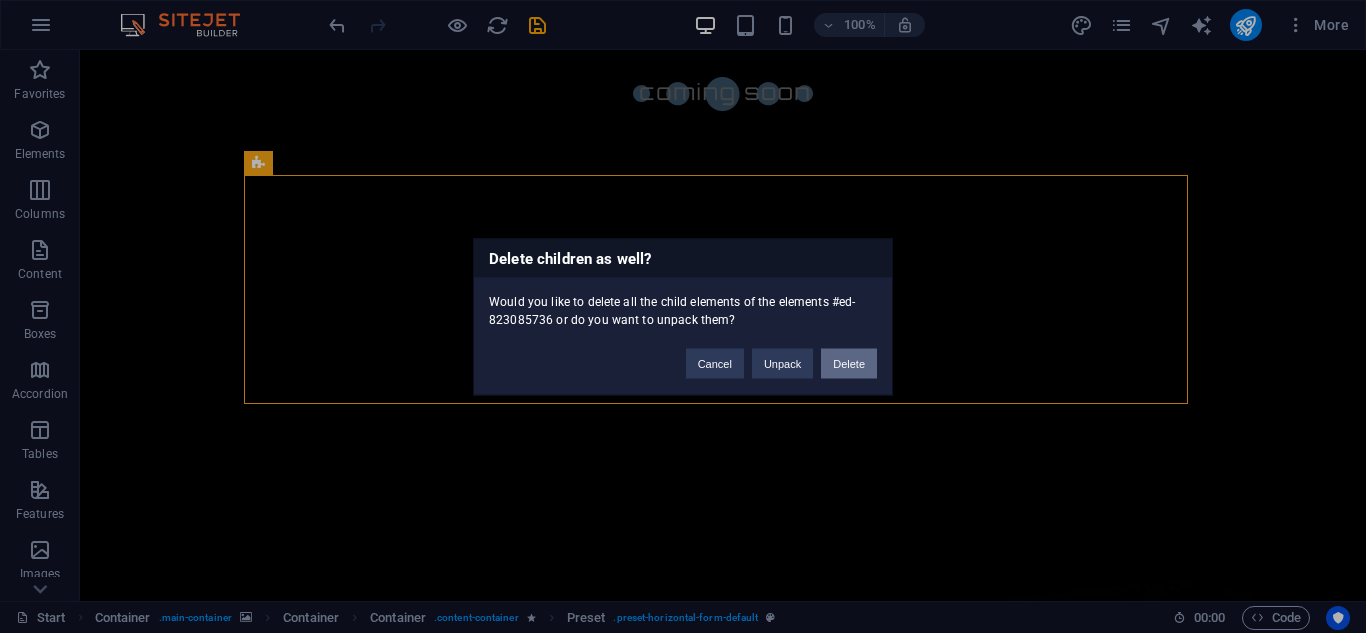 click on "Delete" at bounding box center (849, 363) 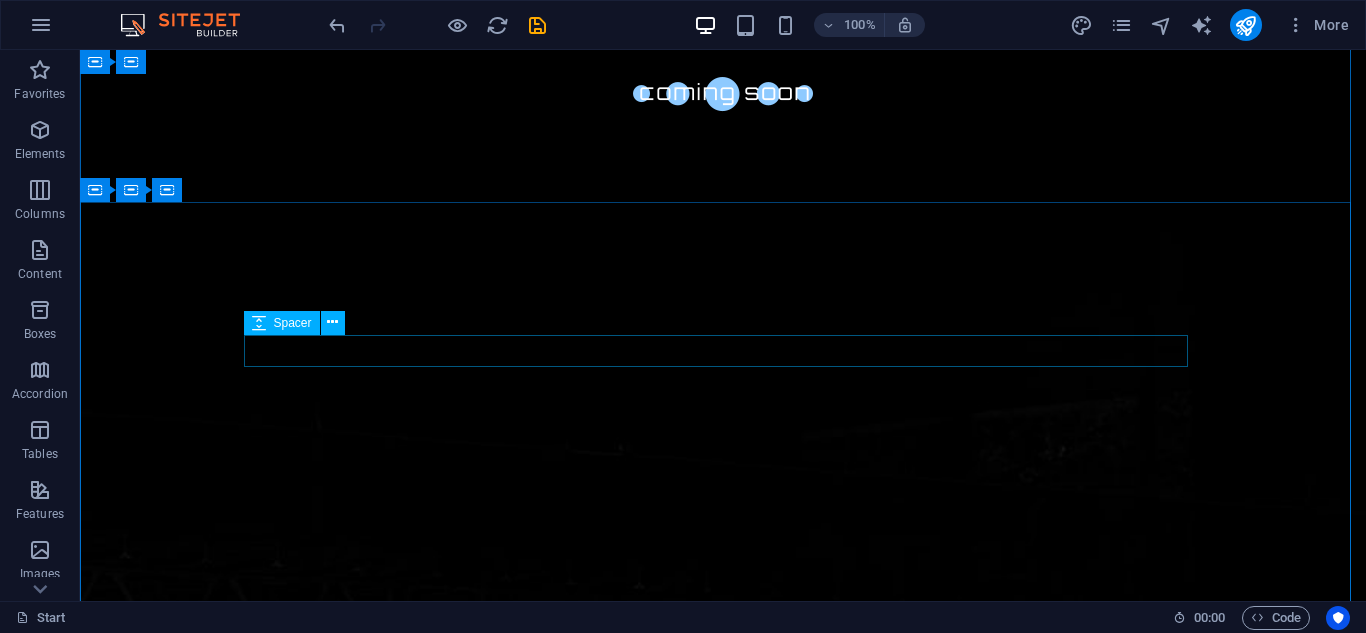 scroll, scrollTop: 210, scrollLeft: 0, axis: vertical 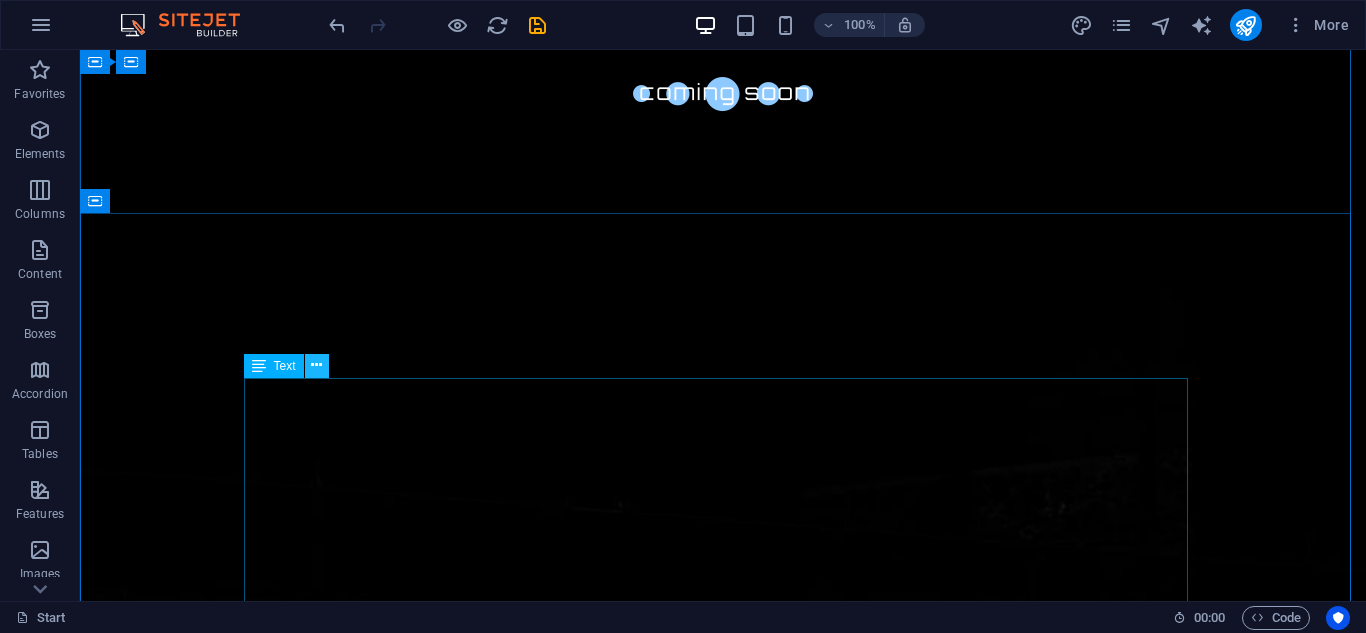 click at bounding box center [316, 365] 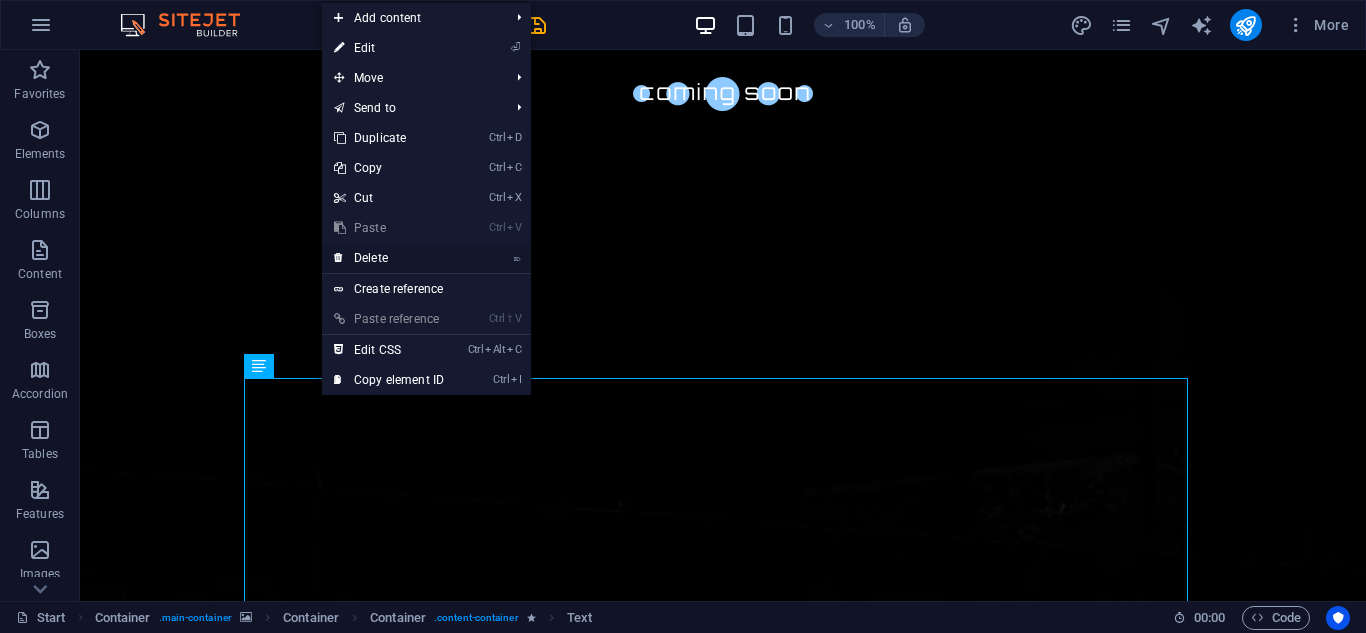 click on "⌦  Delete" at bounding box center (389, 258) 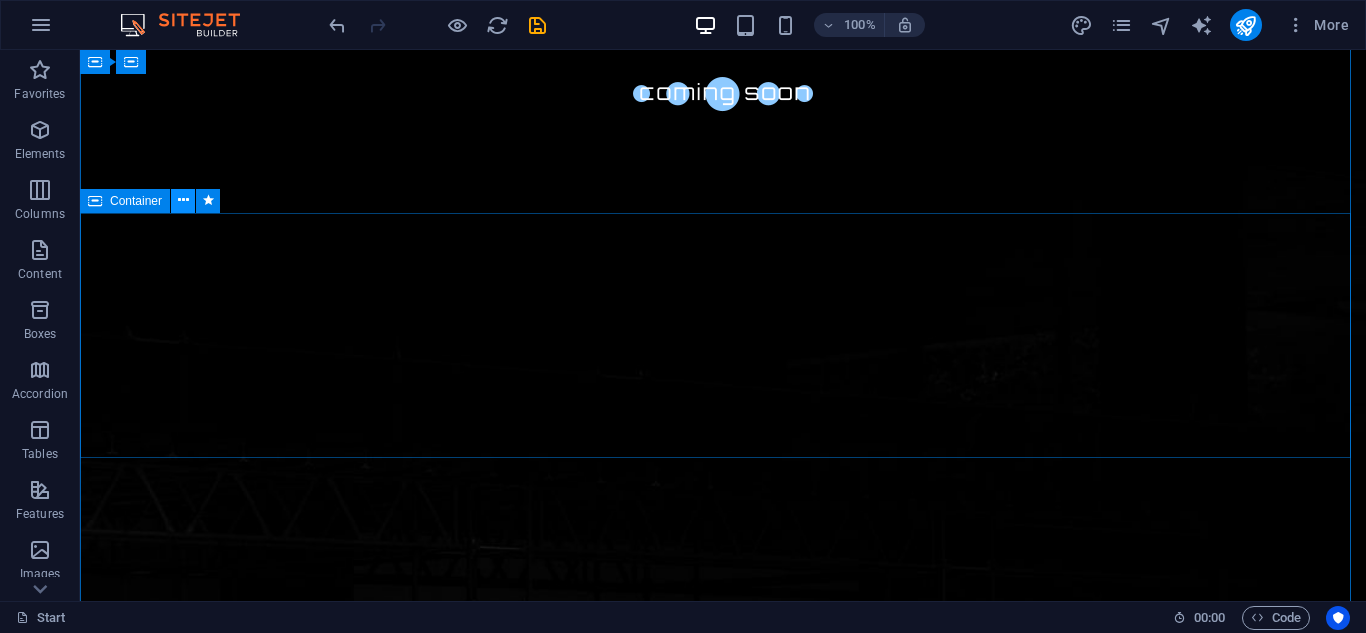 click at bounding box center (183, 200) 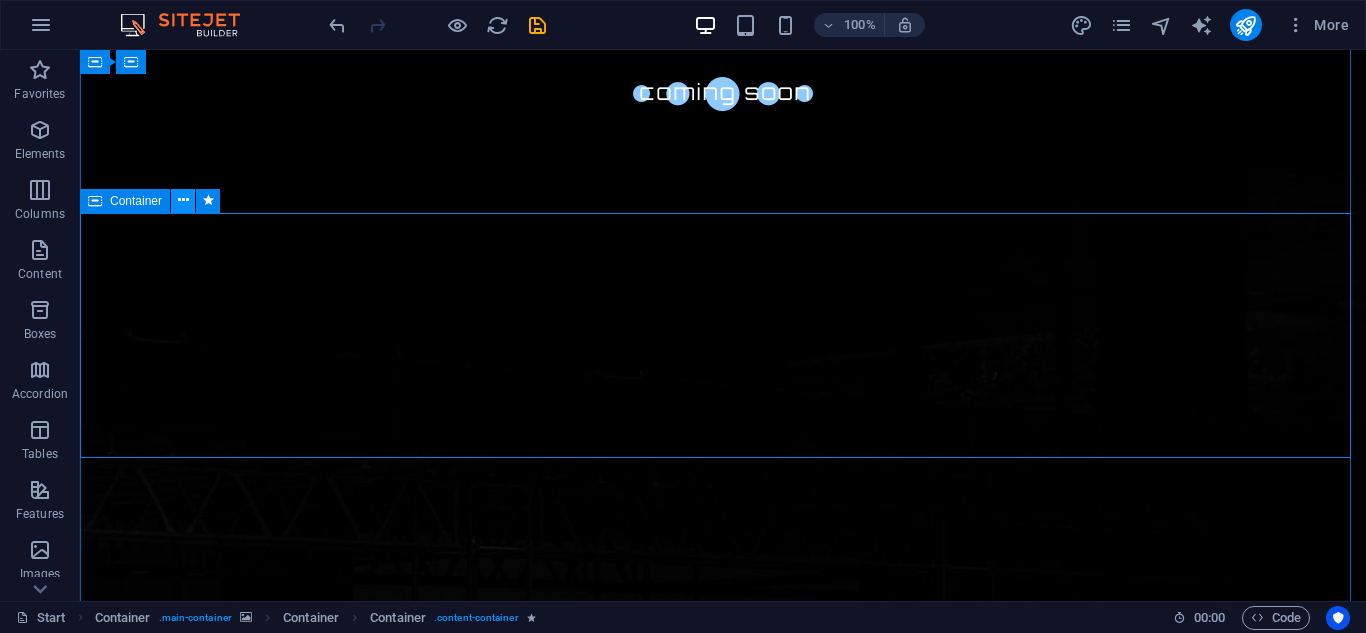 click at bounding box center (183, 200) 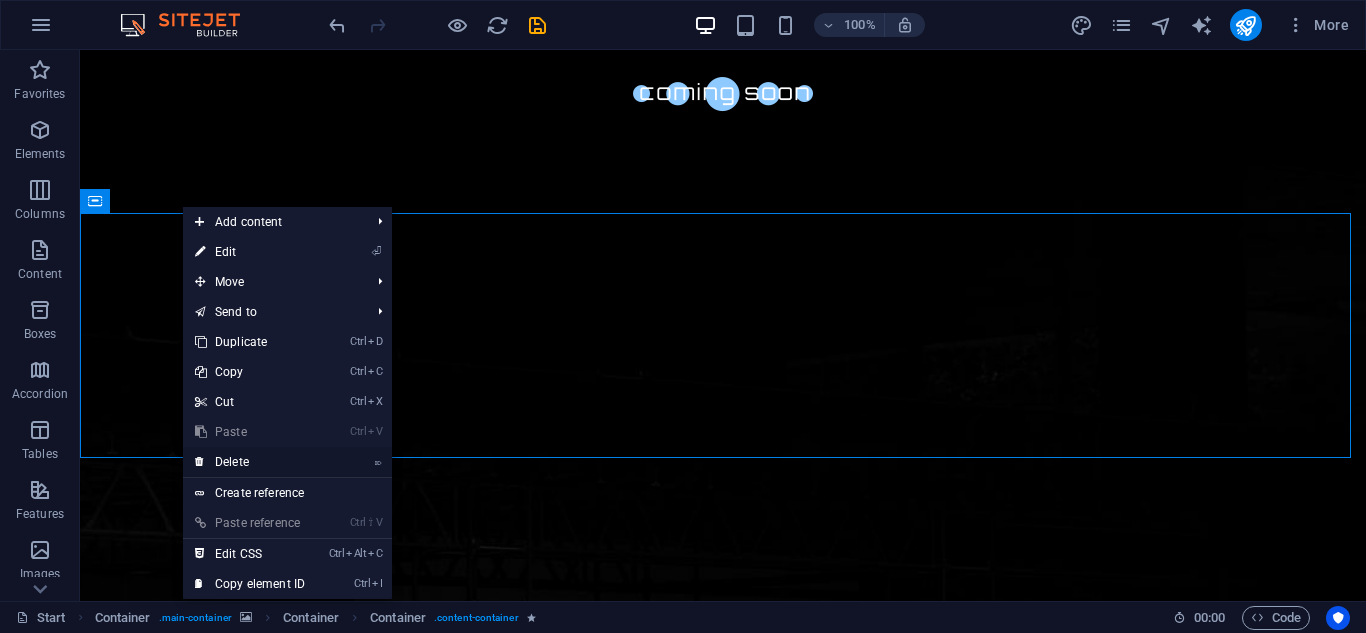 click on "⌦  Delete" at bounding box center (250, 462) 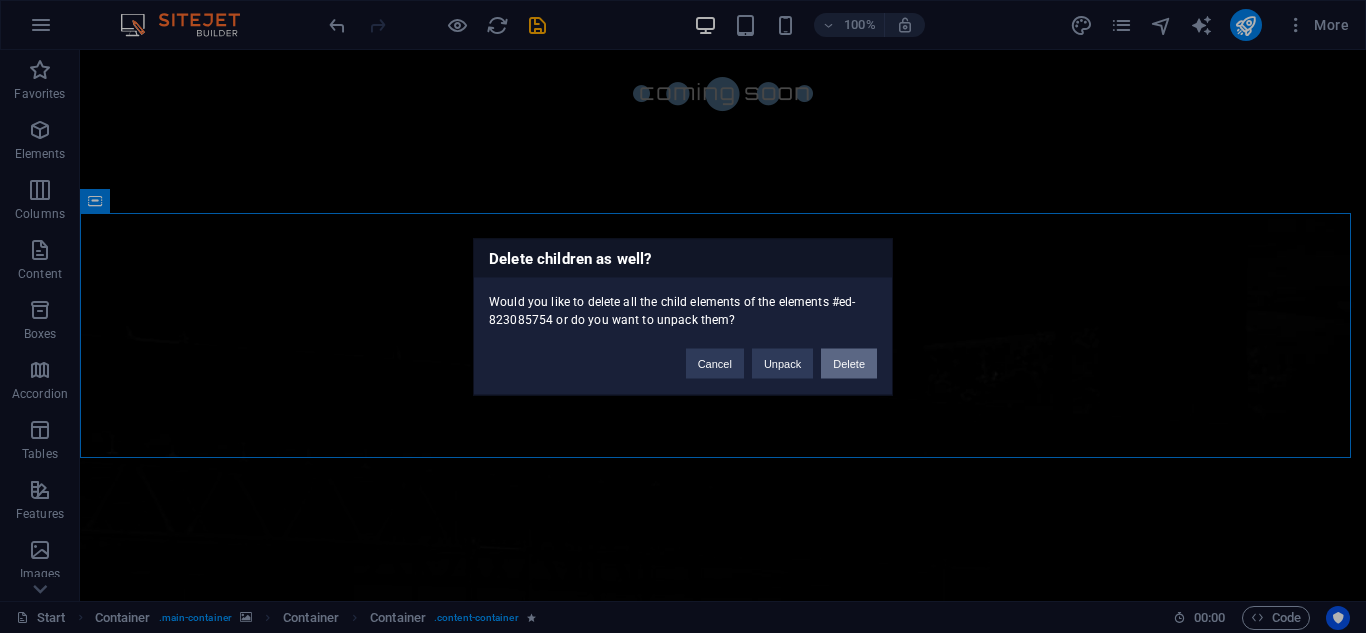 click on "Delete" at bounding box center [849, 363] 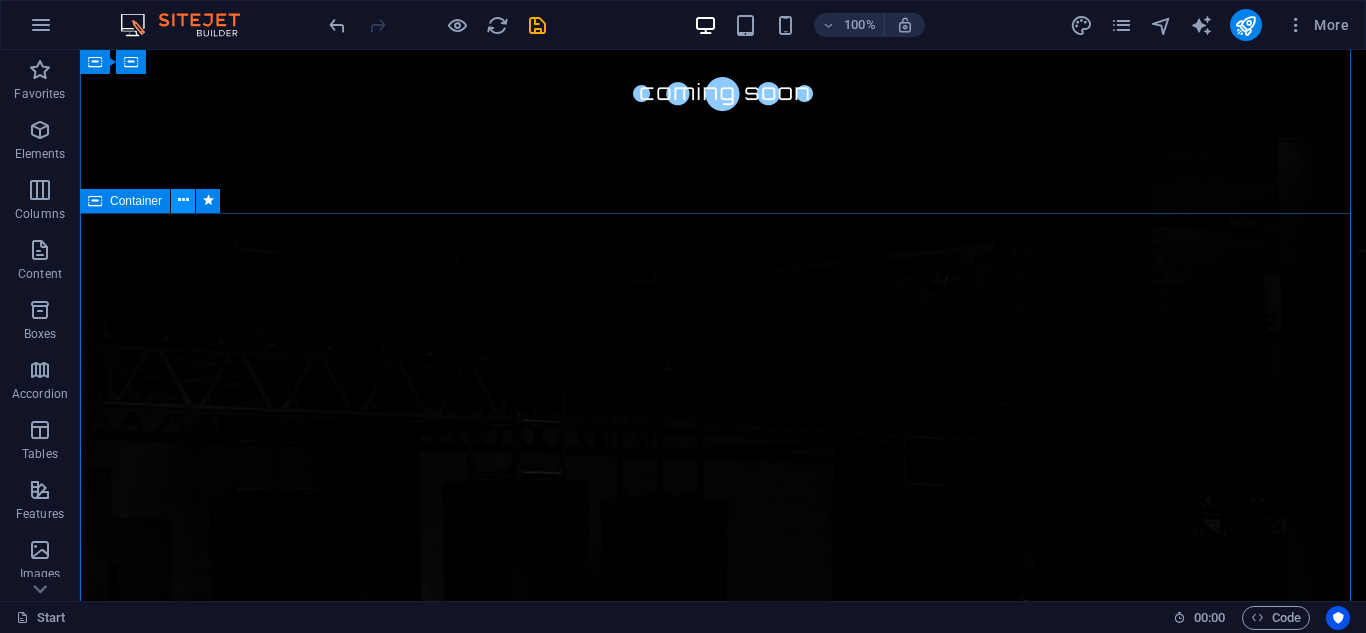 click at bounding box center [183, 200] 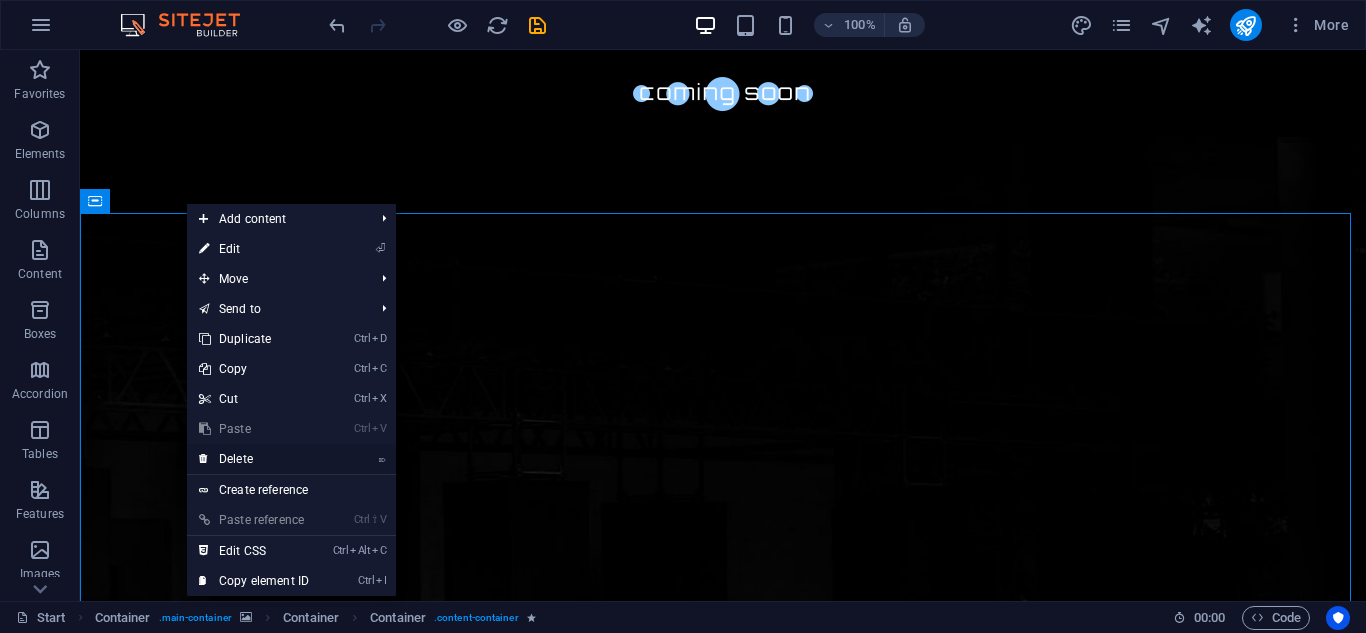 click on "⌦  Delete" at bounding box center (254, 459) 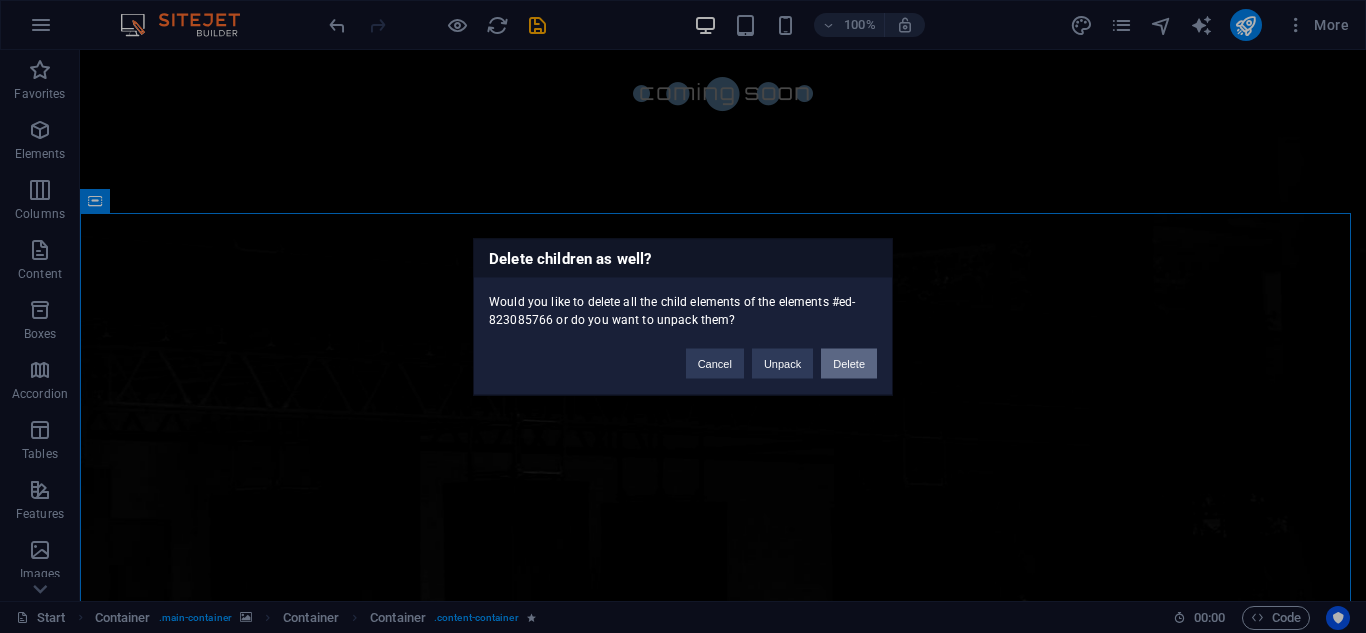 click on "Delete" at bounding box center [849, 363] 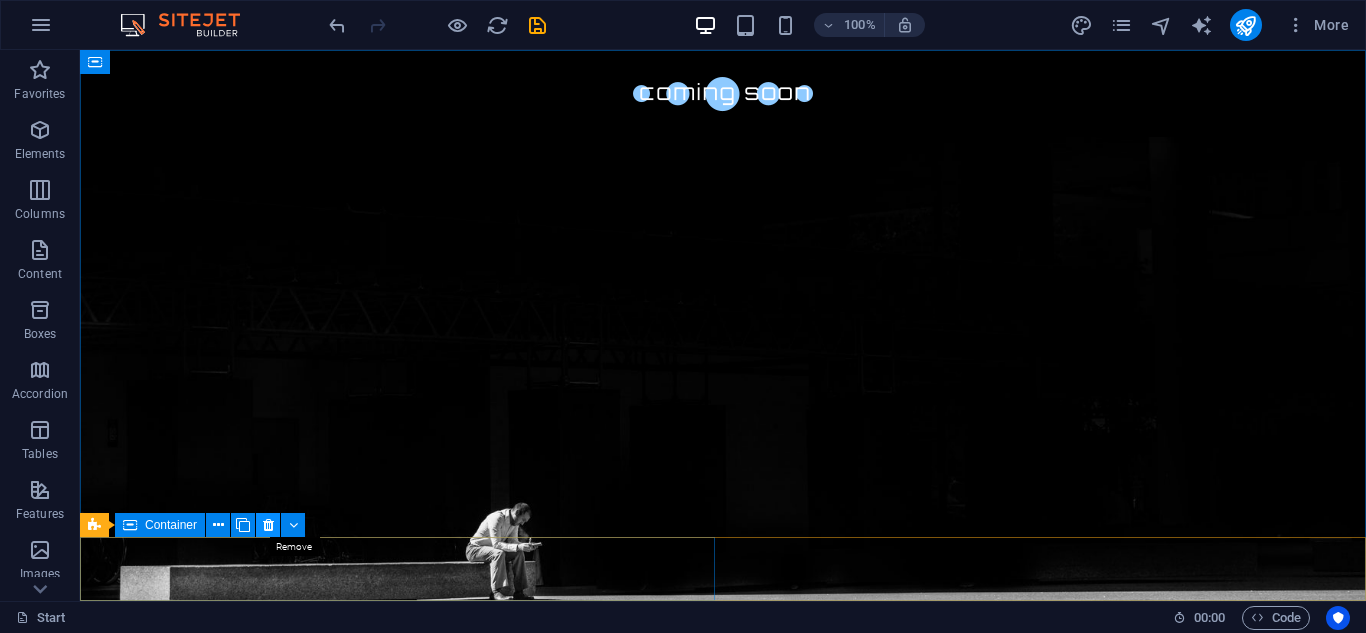 click at bounding box center [268, 525] 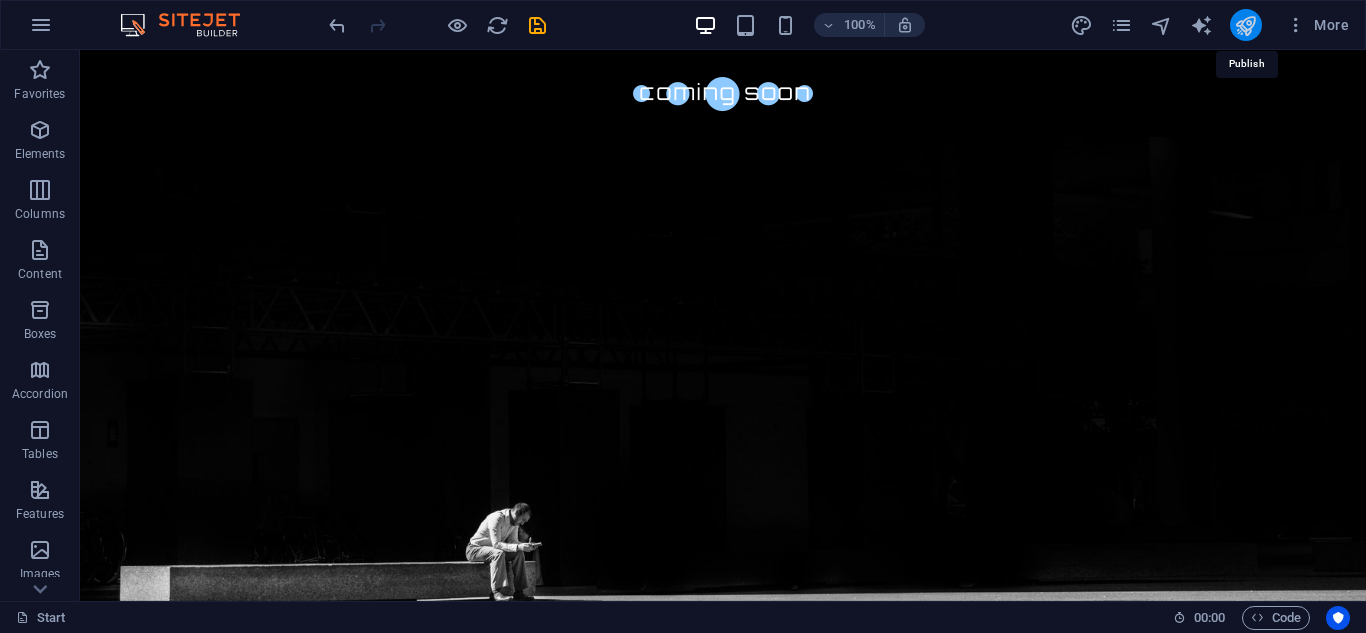 click at bounding box center (1245, 25) 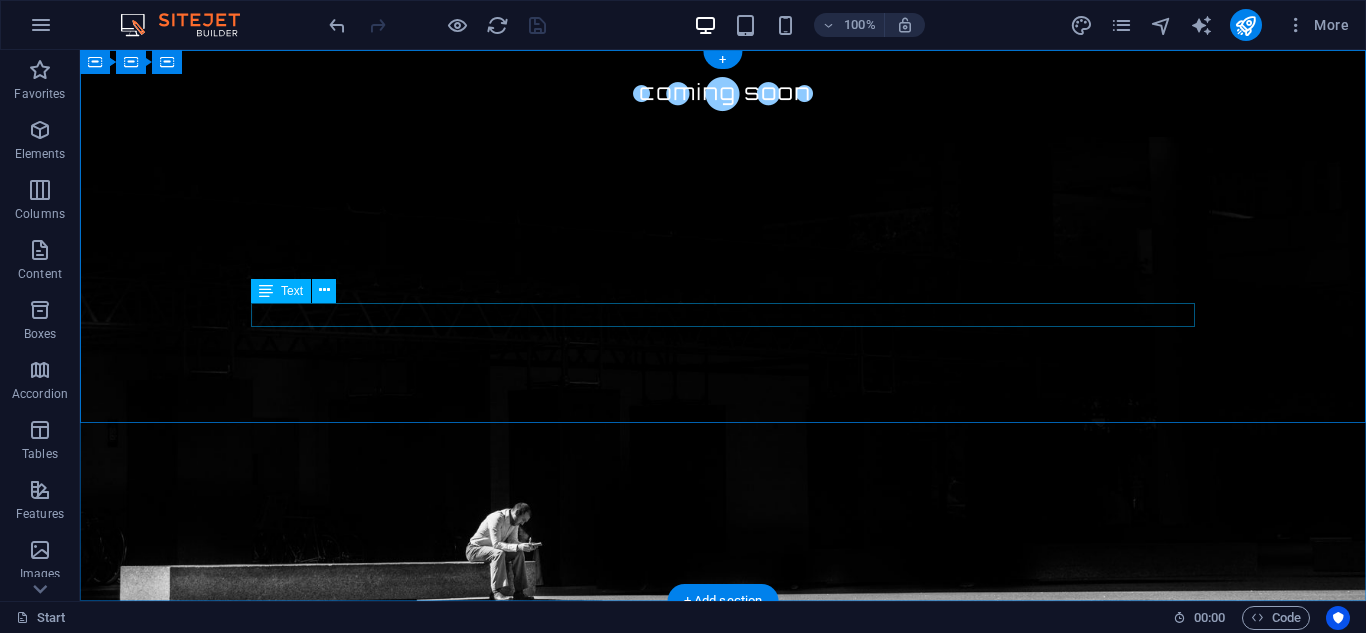 click on "Our website is under construction. We`ll be here soon with our new awesome site, subscribe to be notified." at bounding box center (723, 866) 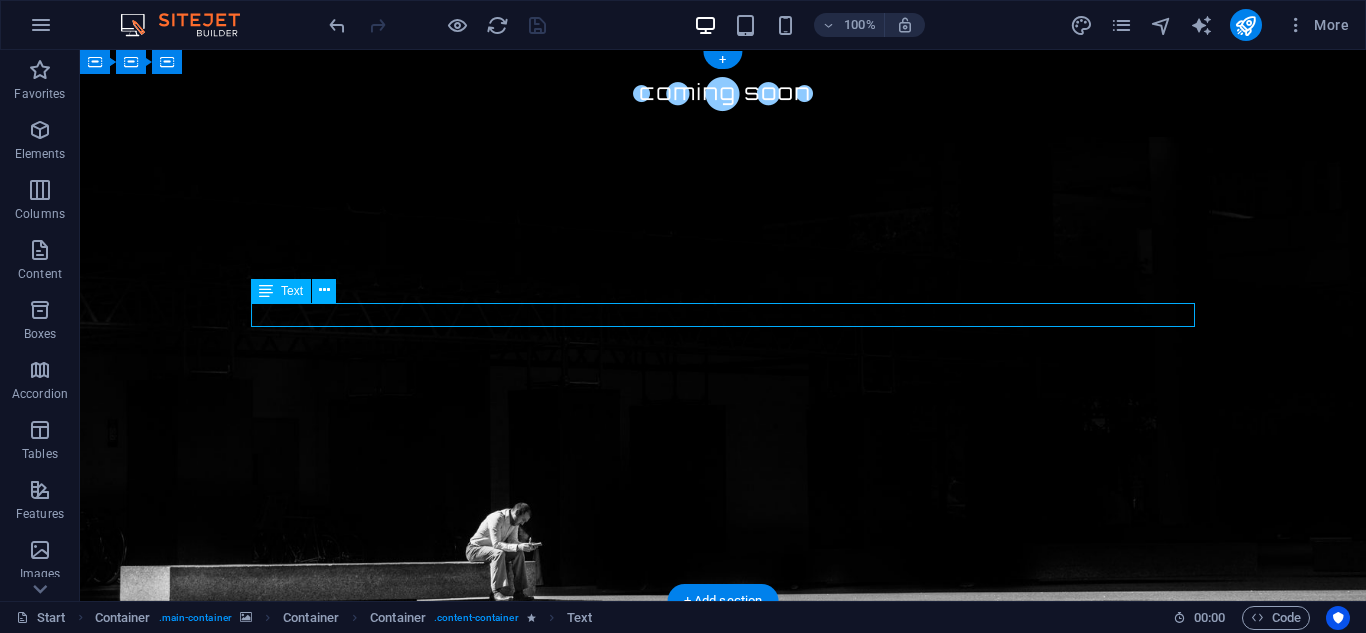 click on "Our website is under construction. We`ll be here soon with our new awesome site, subscribe to be notified." at bounding box center [723, 866] 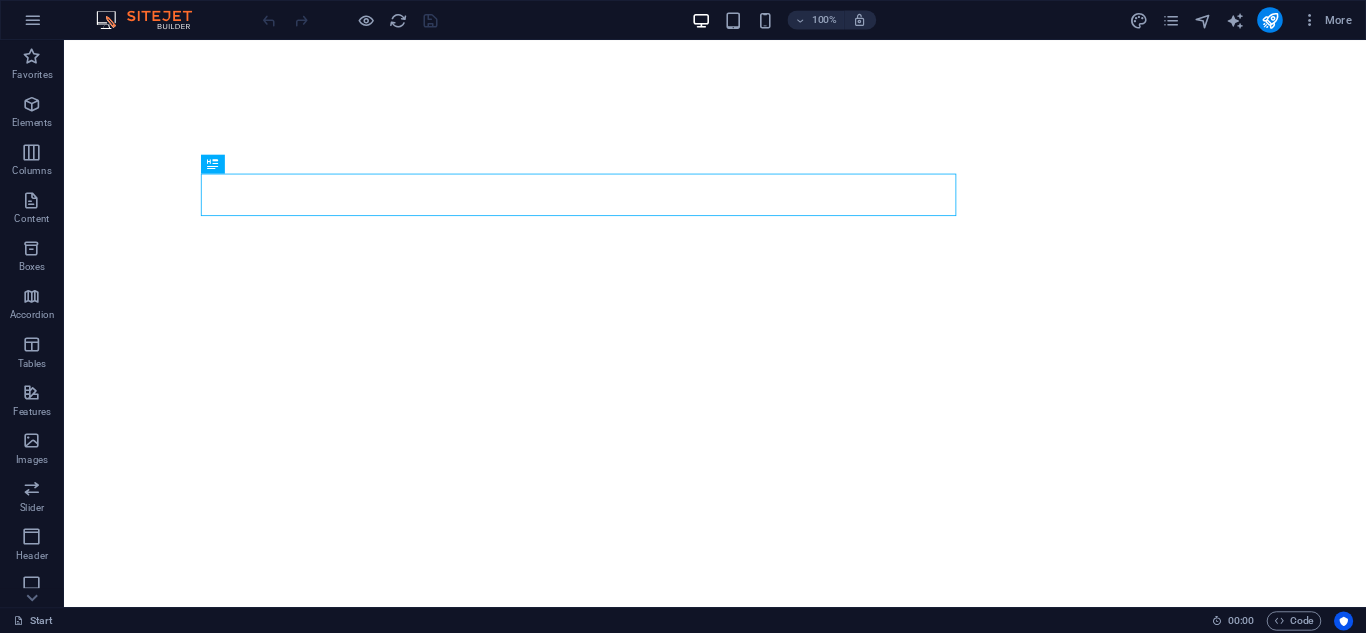 scroll, scrollTop: 0, scrollLeft: 0, axis: both 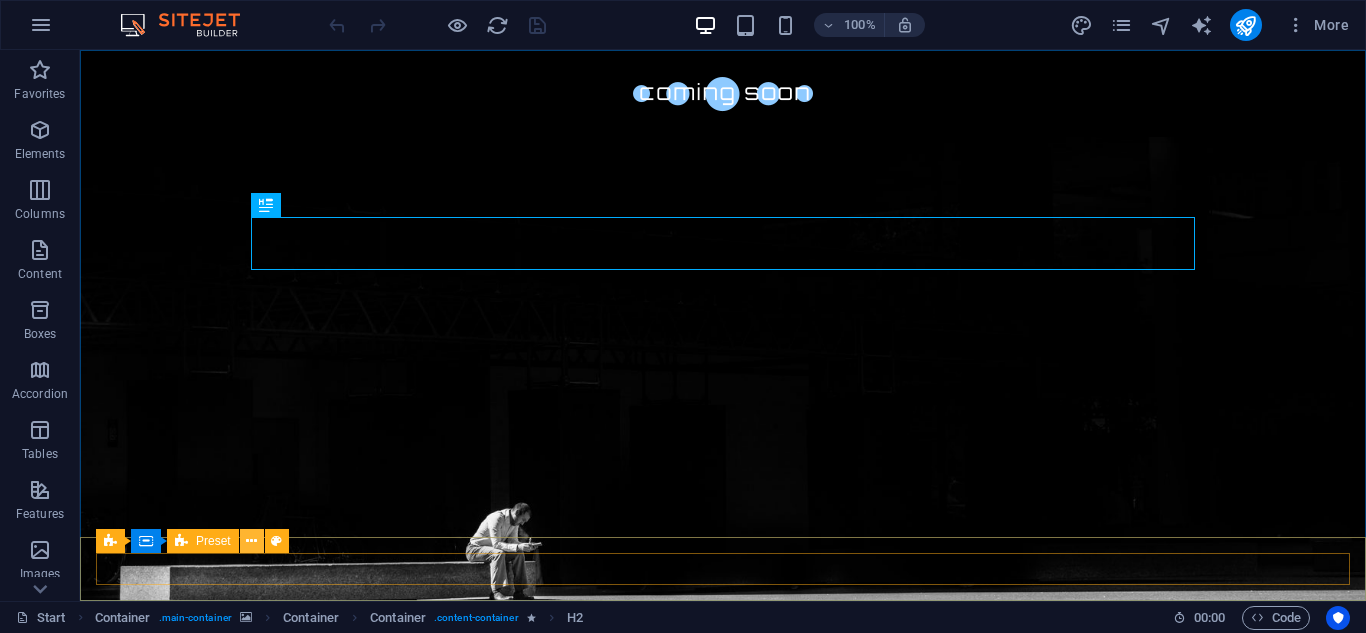 click at bounding box center (252, 541) 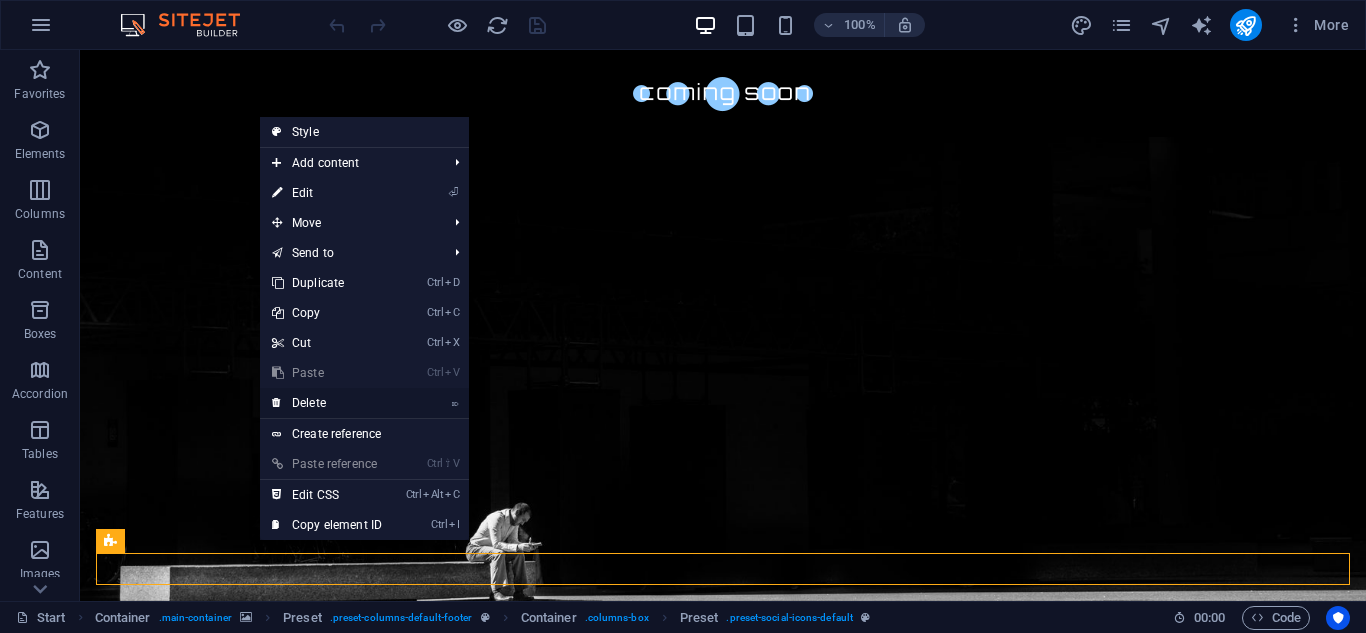 click on "⌦  Delete" at bounding box center (327, 403) 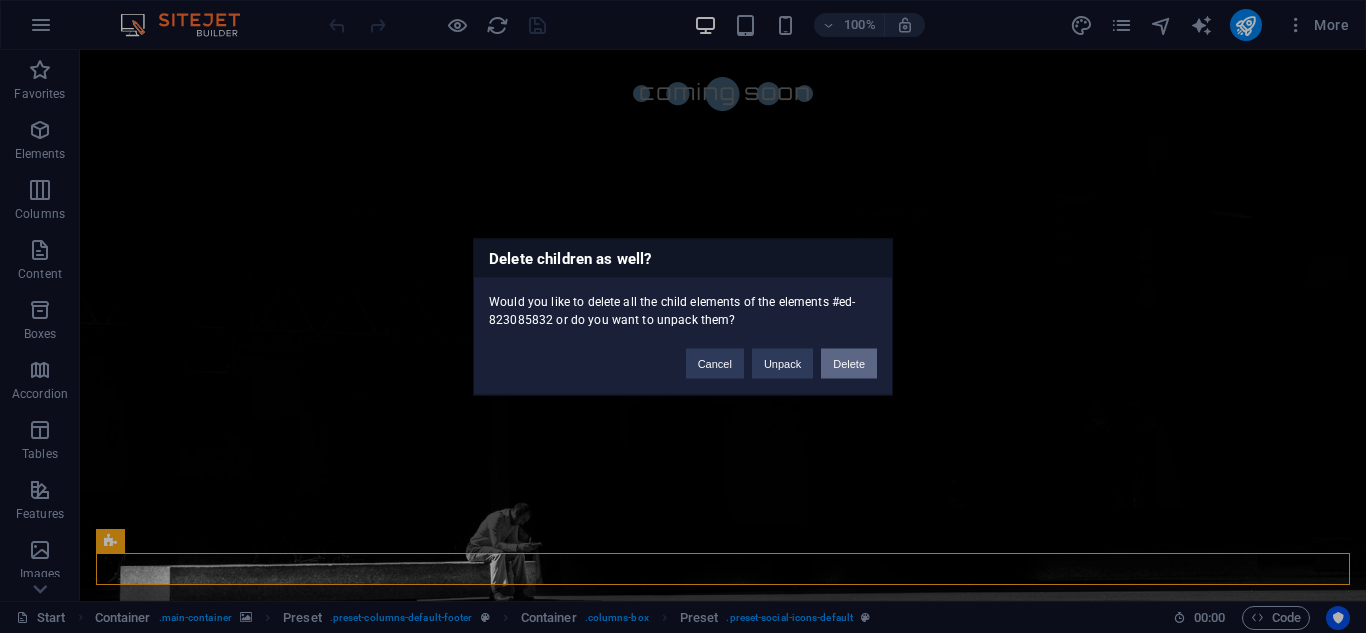 click on "Delete" at bounding box center (849, 363) 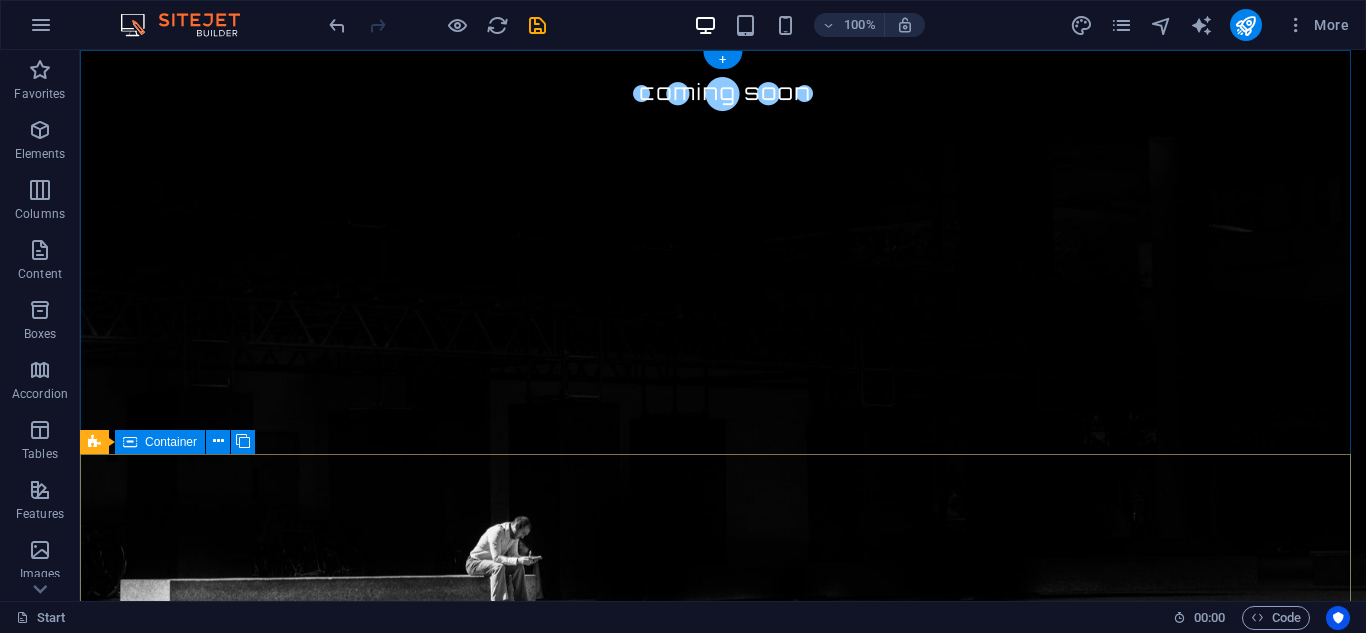 scroll, scrollTop: 27, scrollLeft: 0, axis: vertical 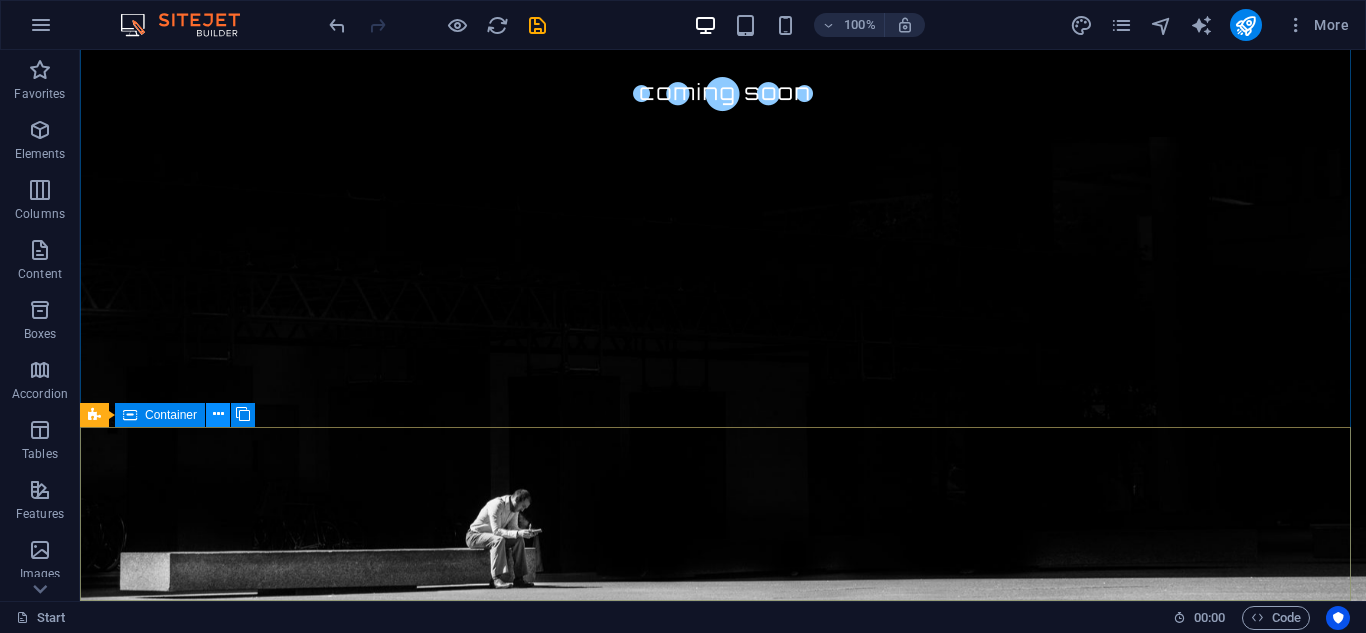 click at bounding box center (218, 414) 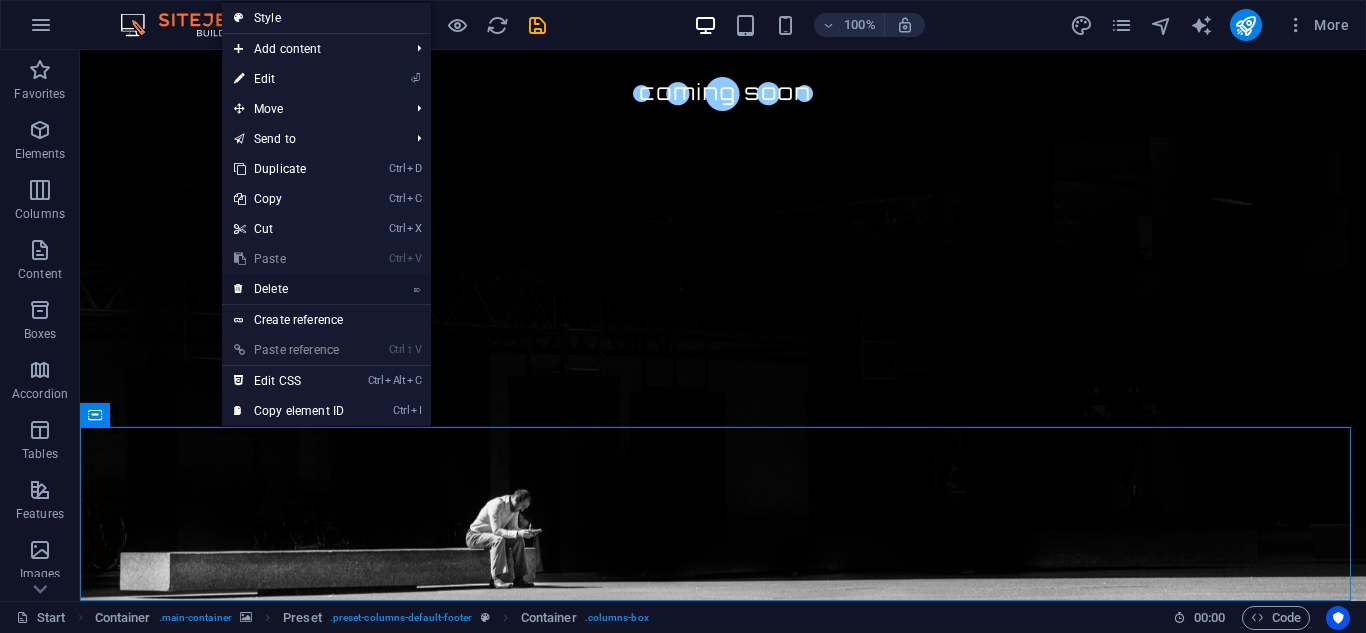 click on "⌦  Delete" at bounding box center [289, 289] 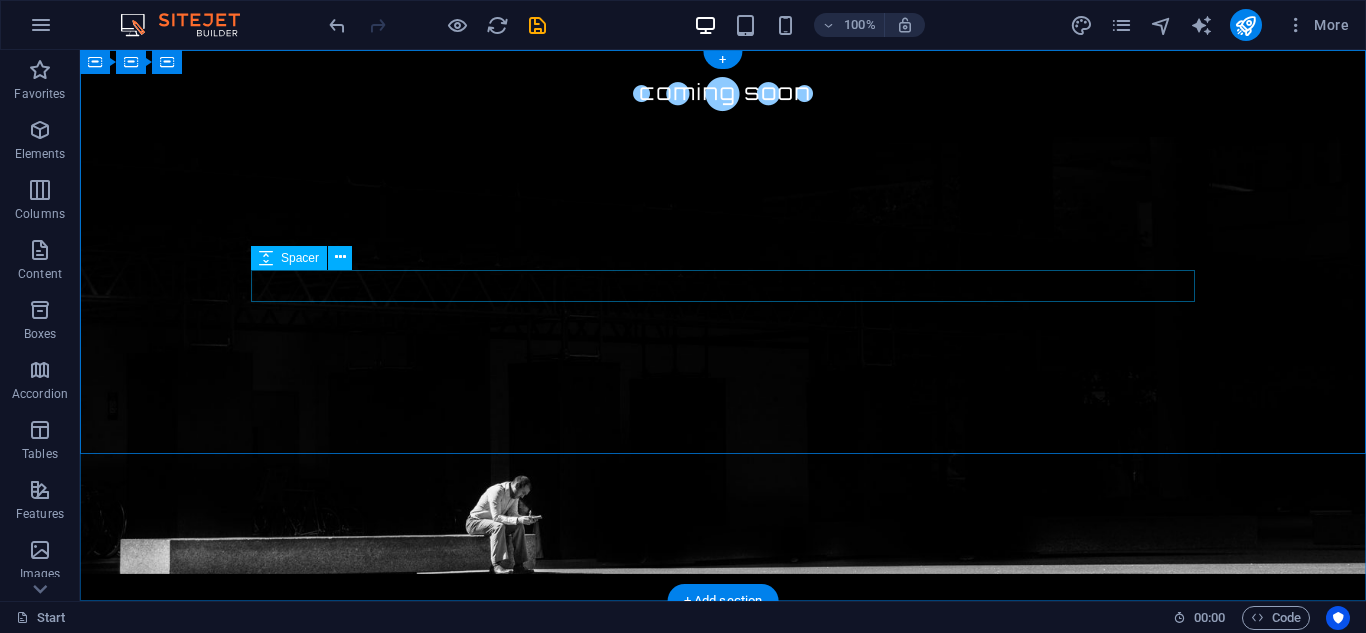 scroll, scrollTop: 0, scrollLeft: 0, axis: both 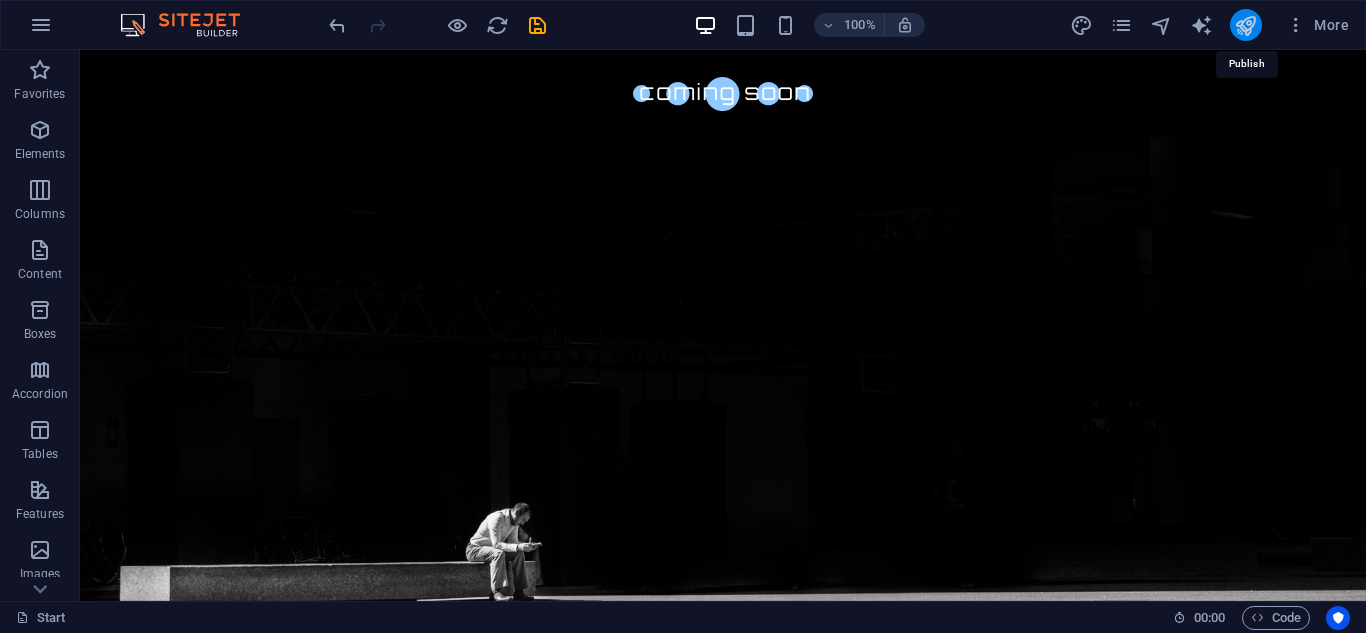 click at bounding box center [1245, 25] 